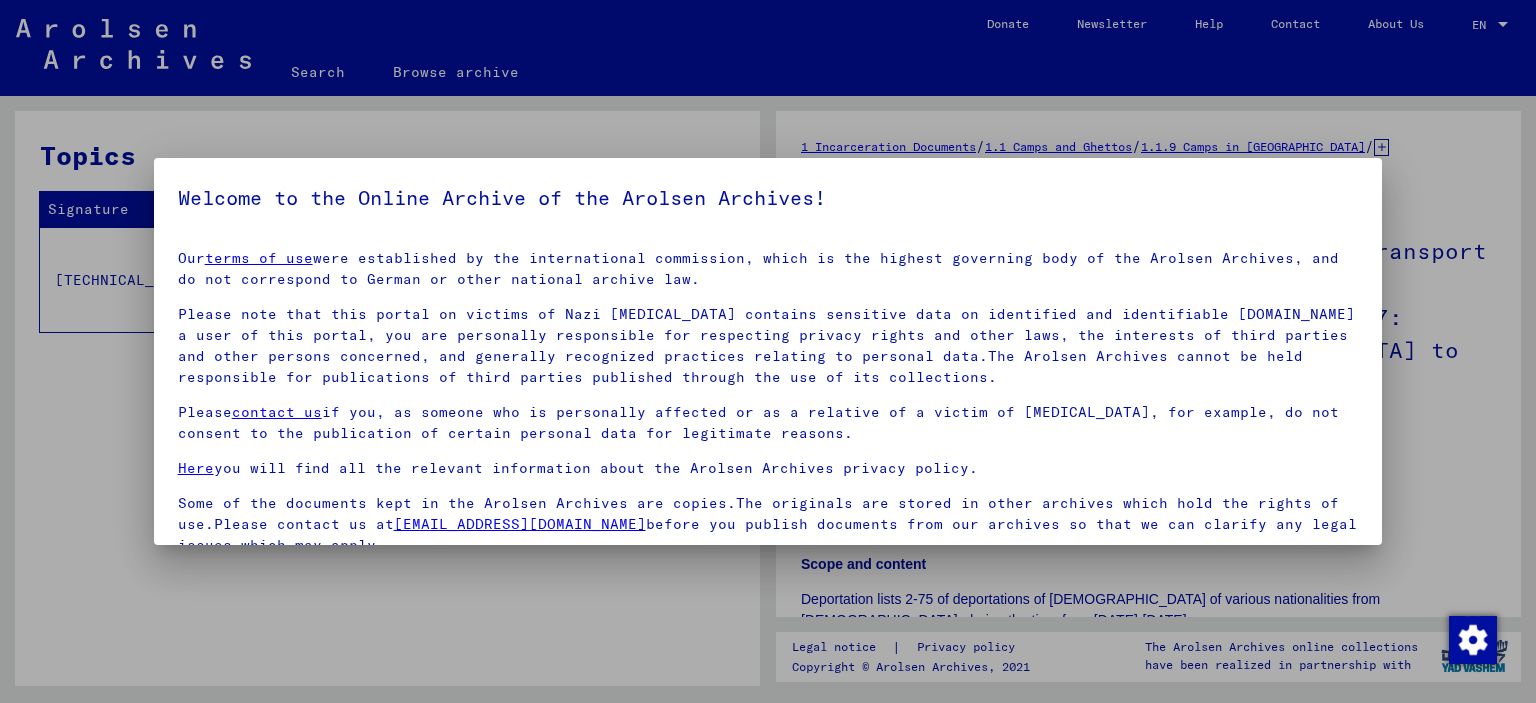 scroll, scrollTop: 0, scrollLeft: 0, axis: both 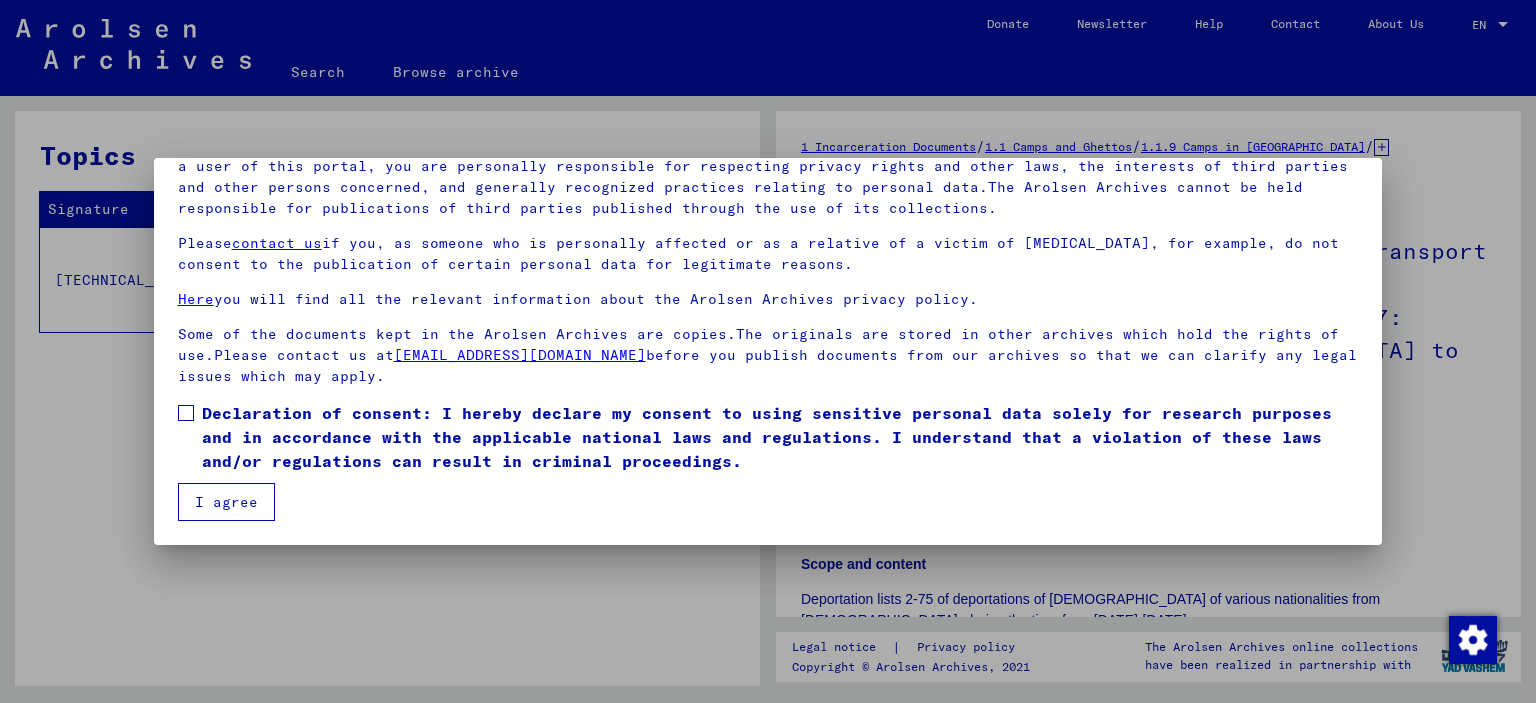 click at bounding box center [186, 413] 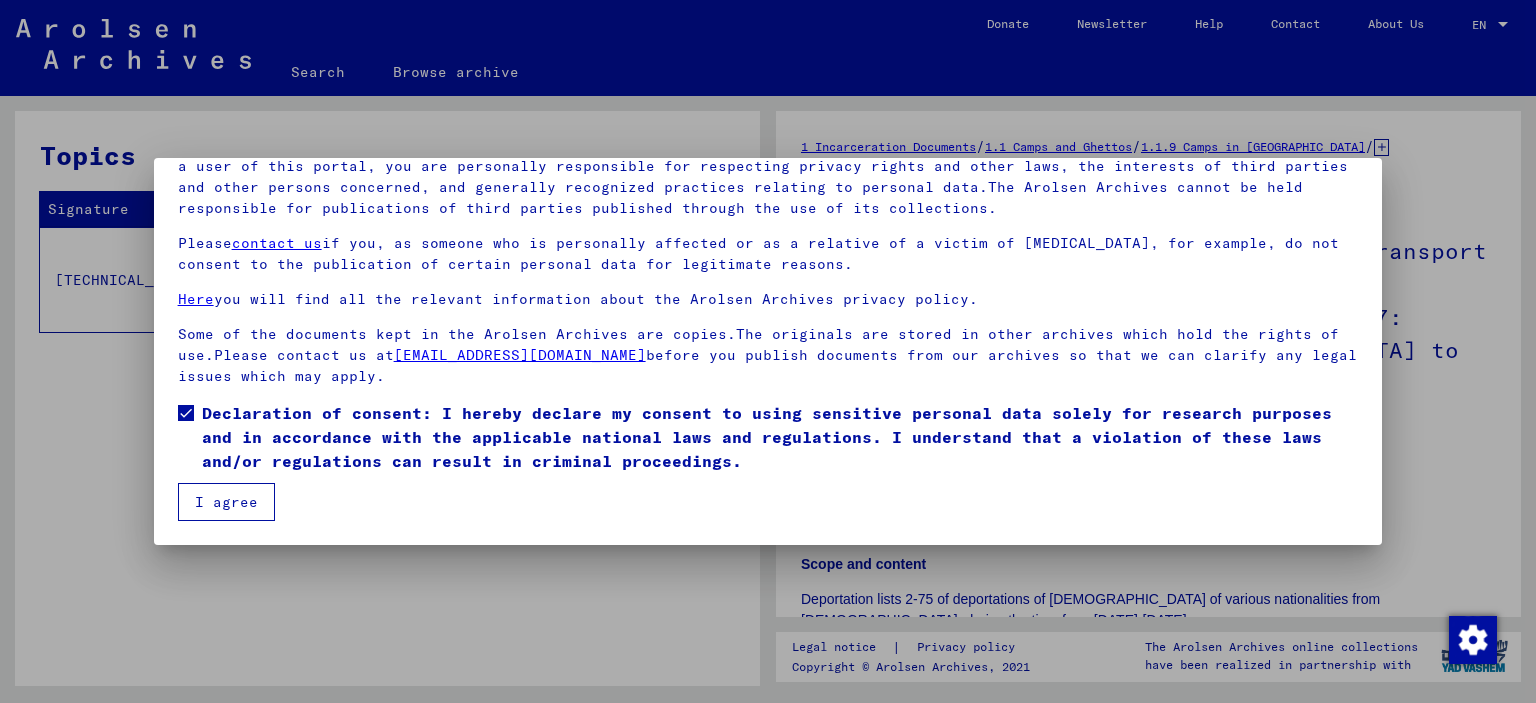 click on "I agree" at bounding box center [226, 502] 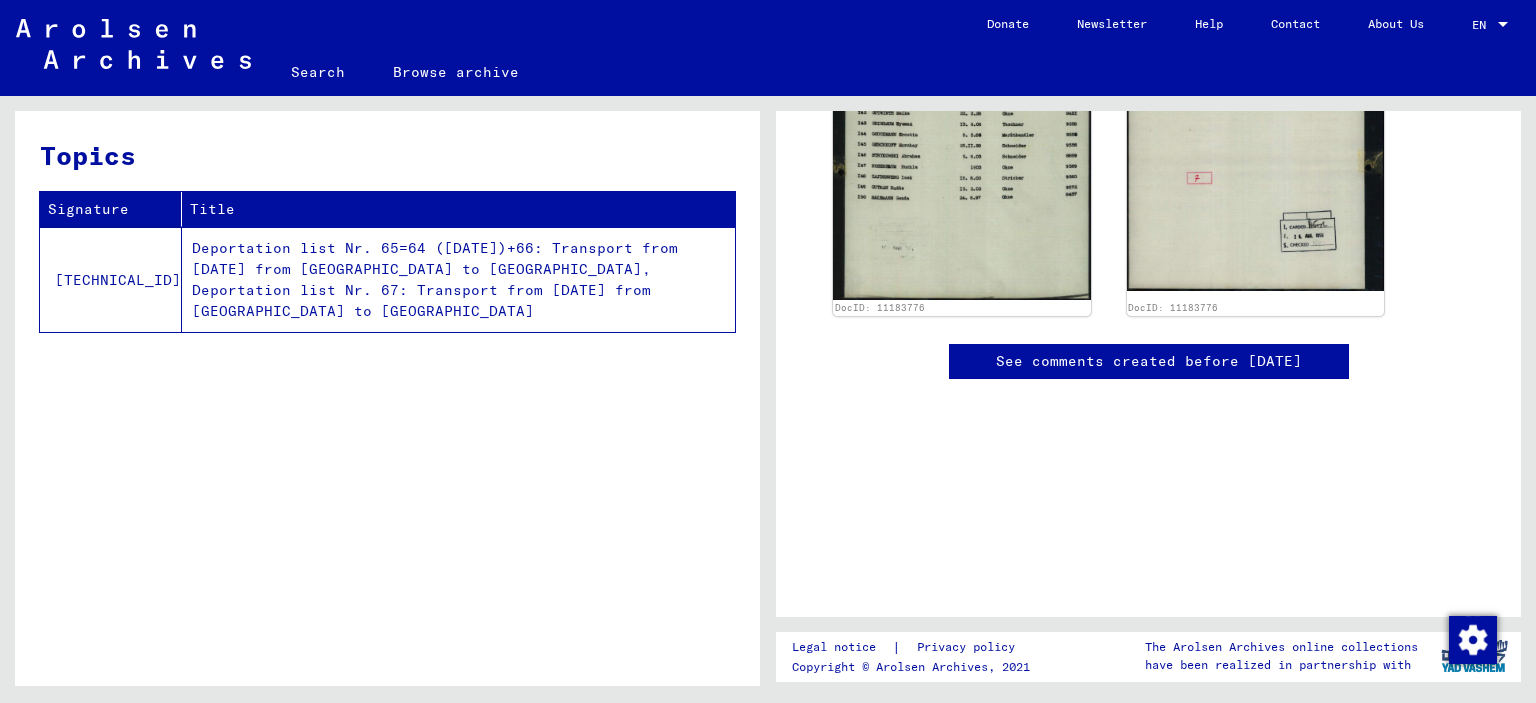 scroll, scrollTop: 1206, scrollLeft: 0, axis: vertical 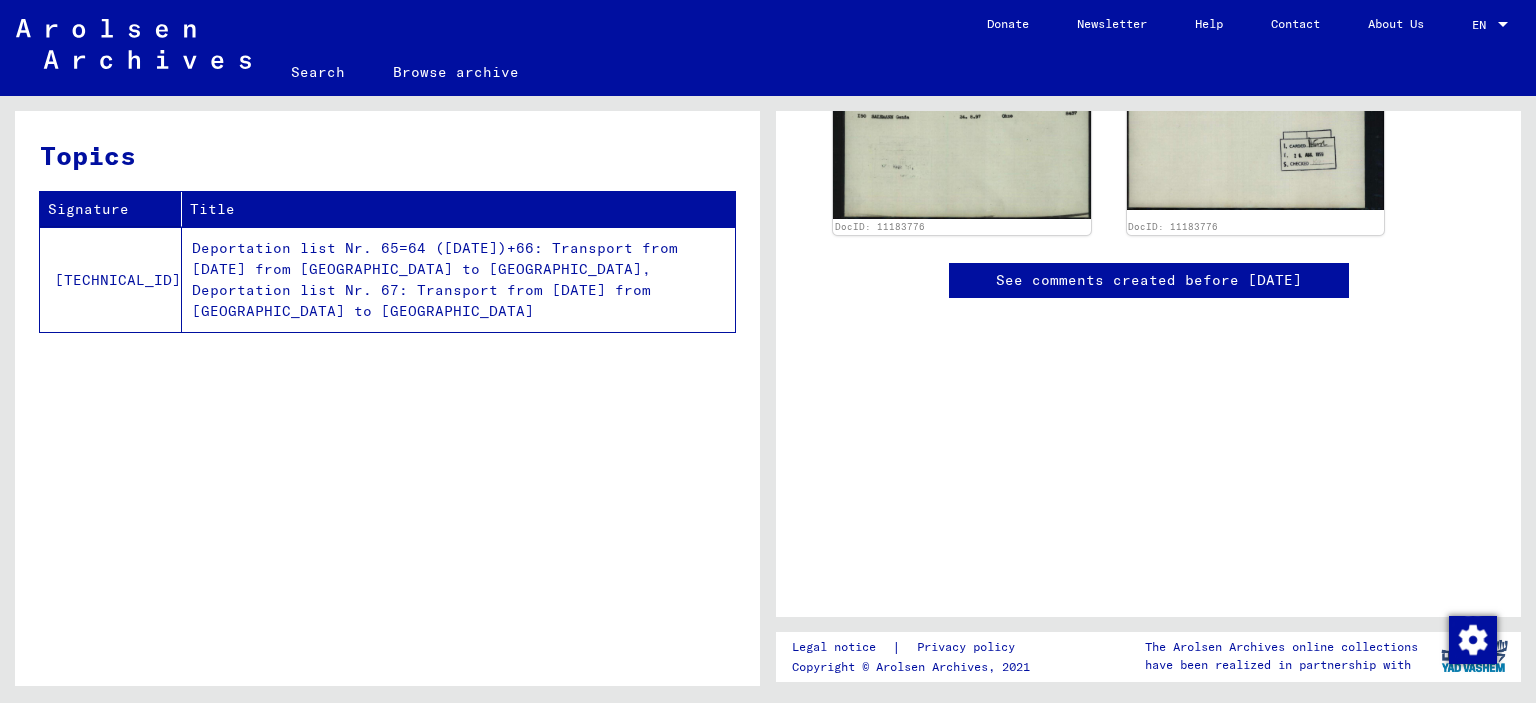 click on "Topics  Signature   Title   [TECHNICAL_ID]   Deportation list Nr. 65=64 ([DATE])+66: Transport from [DATE] from      [GEOGRAPHIC_DATA] to [GEOGRAPHIC_DATA], Deportation list Nr. 67: Transport from [DATE] from      [GEOGRAPHIC_DATA] to [GEOGRAPHIC_DATA]" 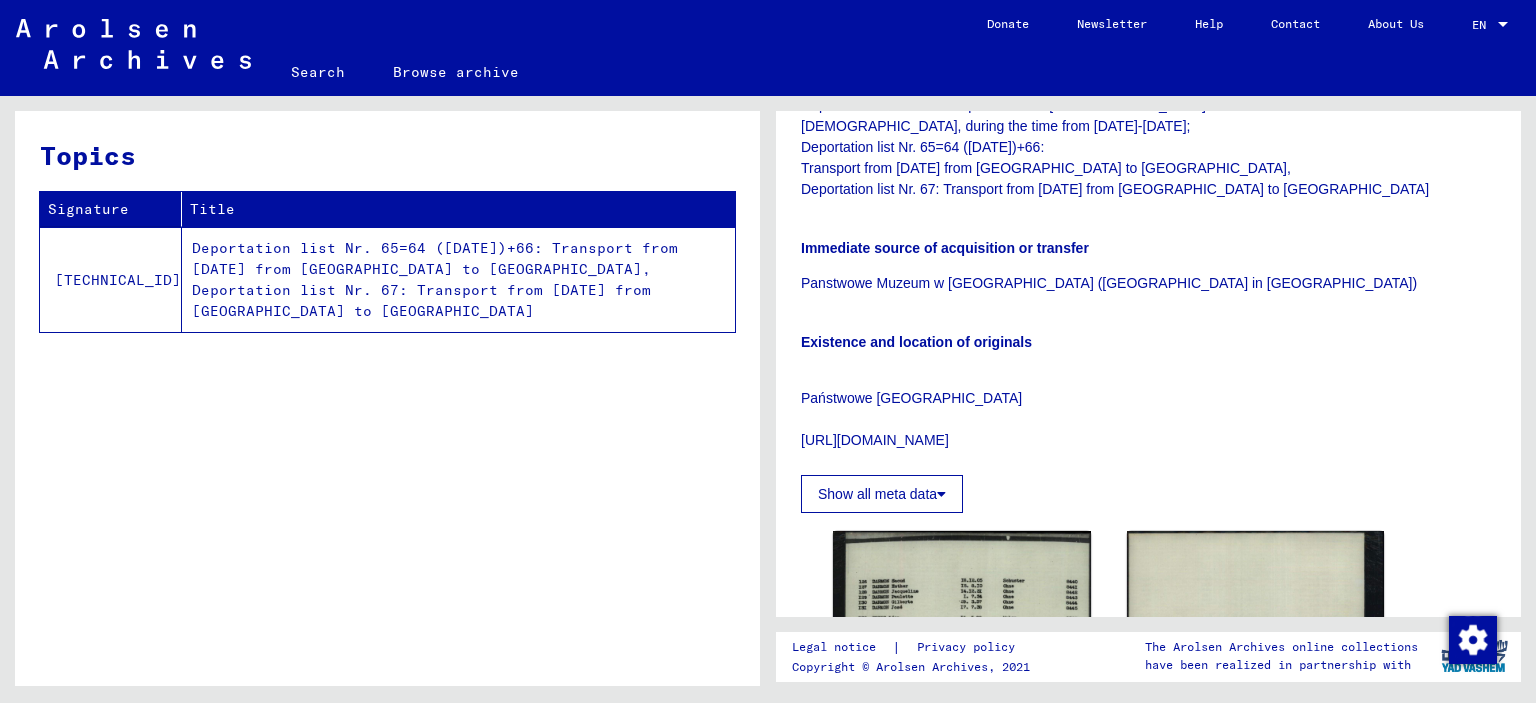 scroll, scrollTop: 441, scrollLeft: 0, axis: vertical 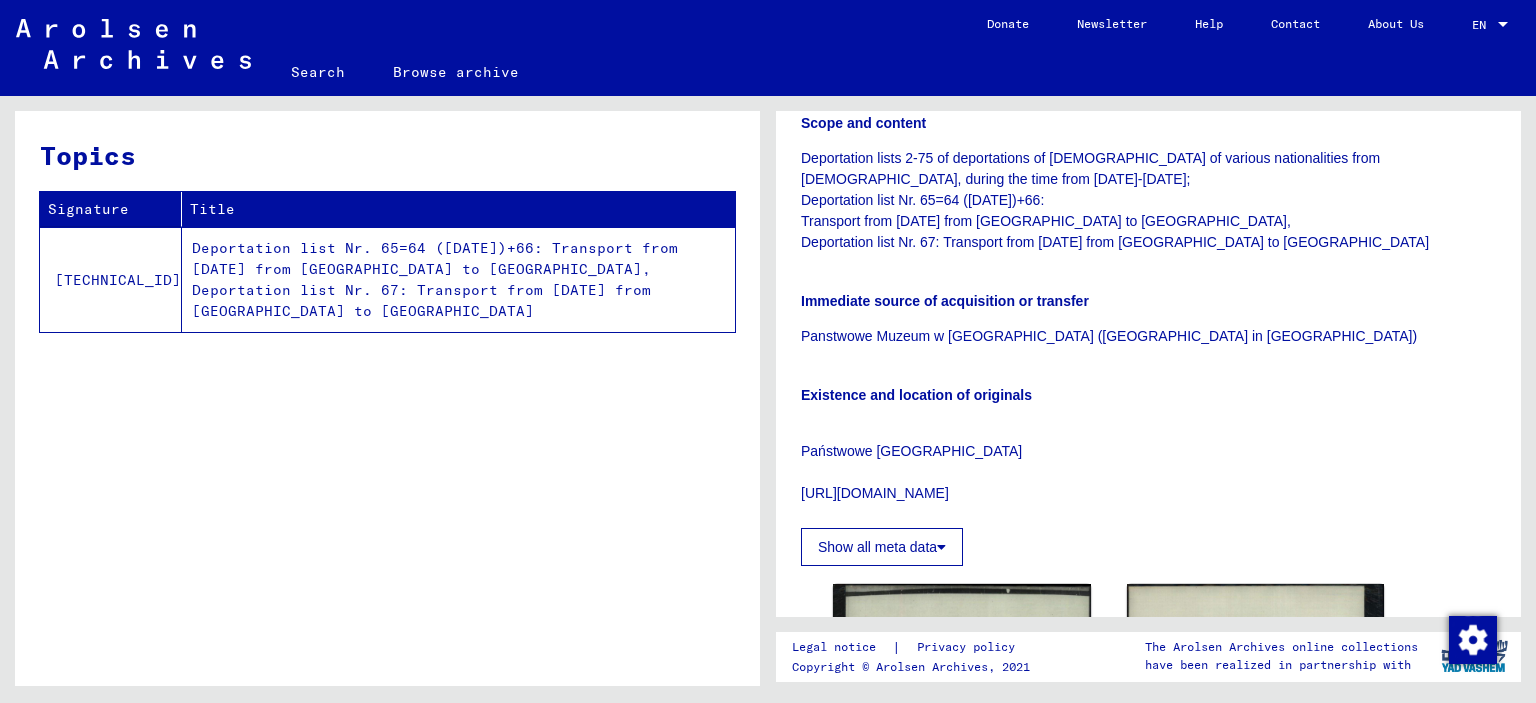 click 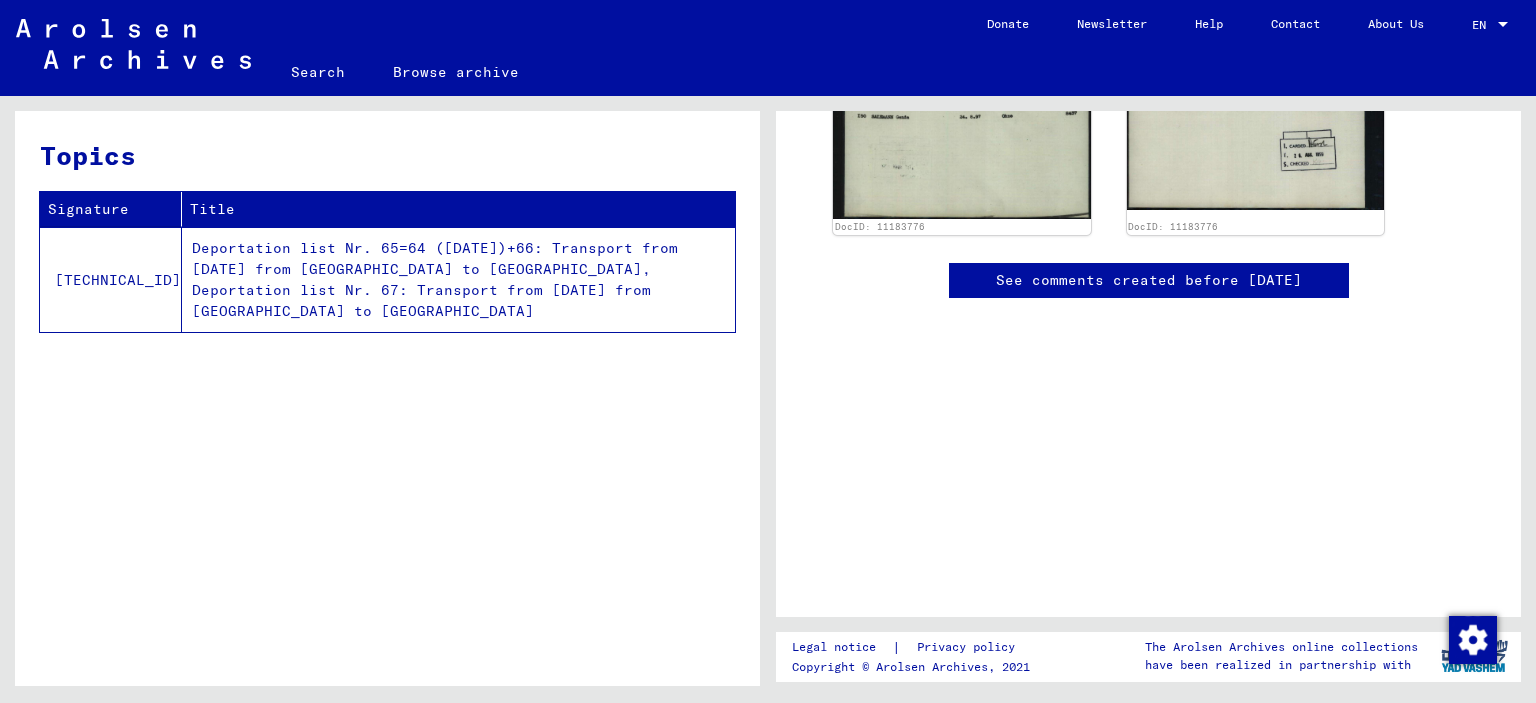 scroll, scrollTop: 1254, scrollLeft: 0, axis: vertical 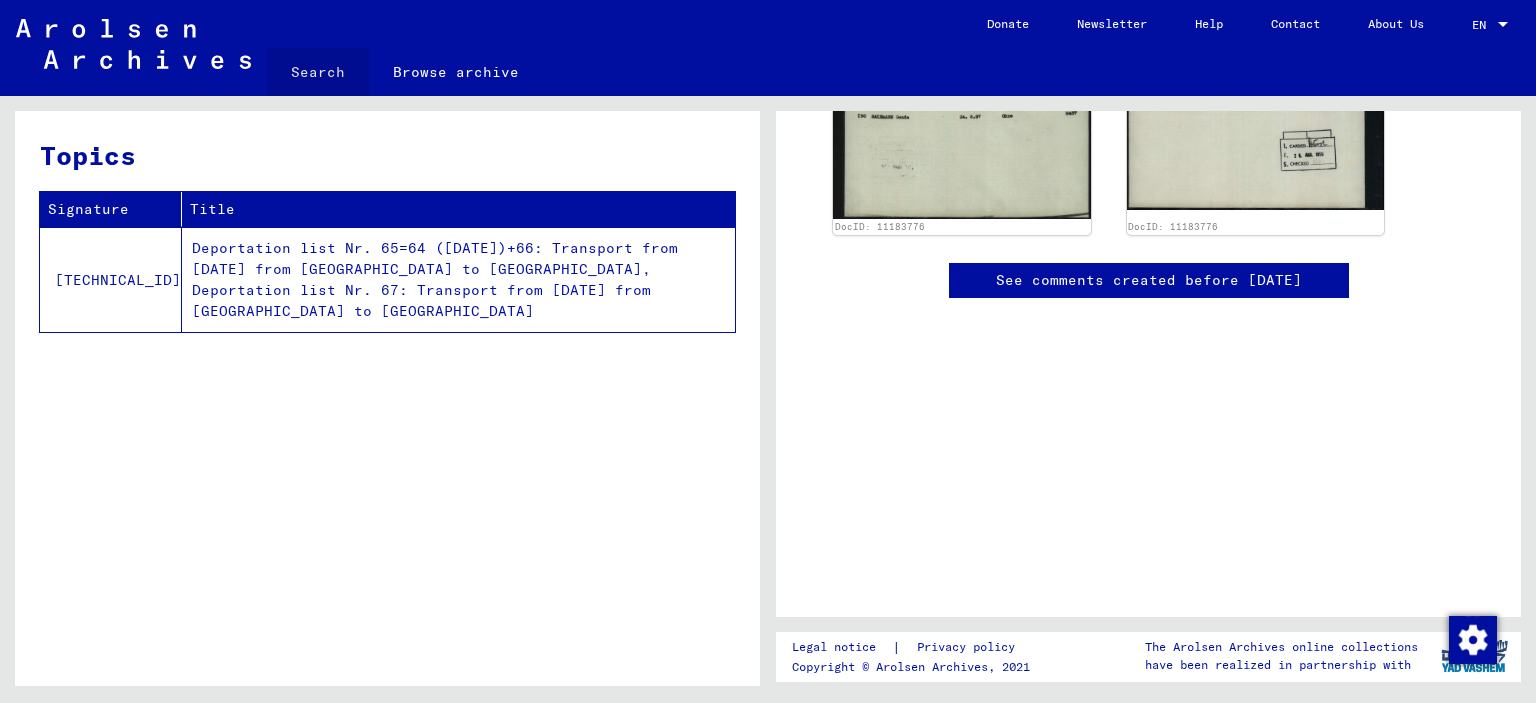 click on "Search" 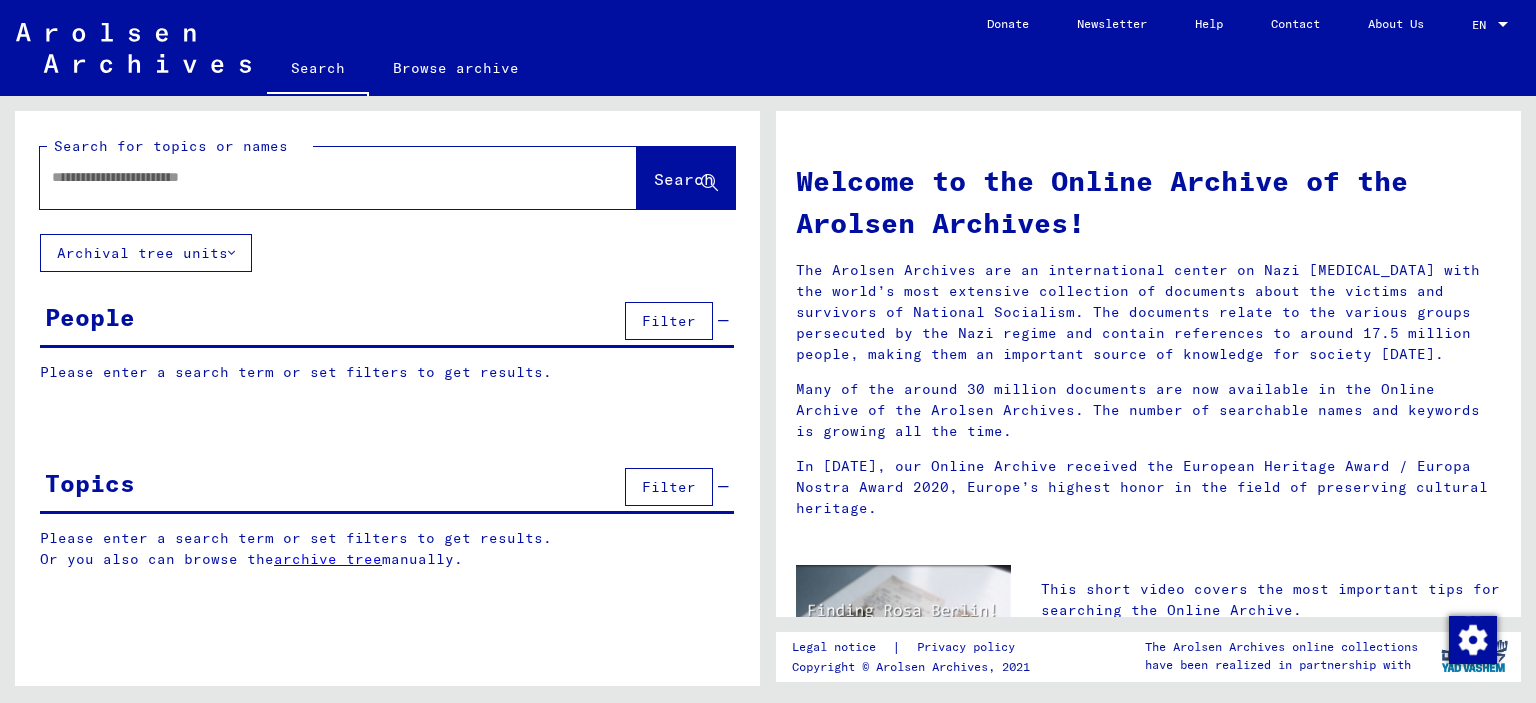 click at bounding box center [314, 177] 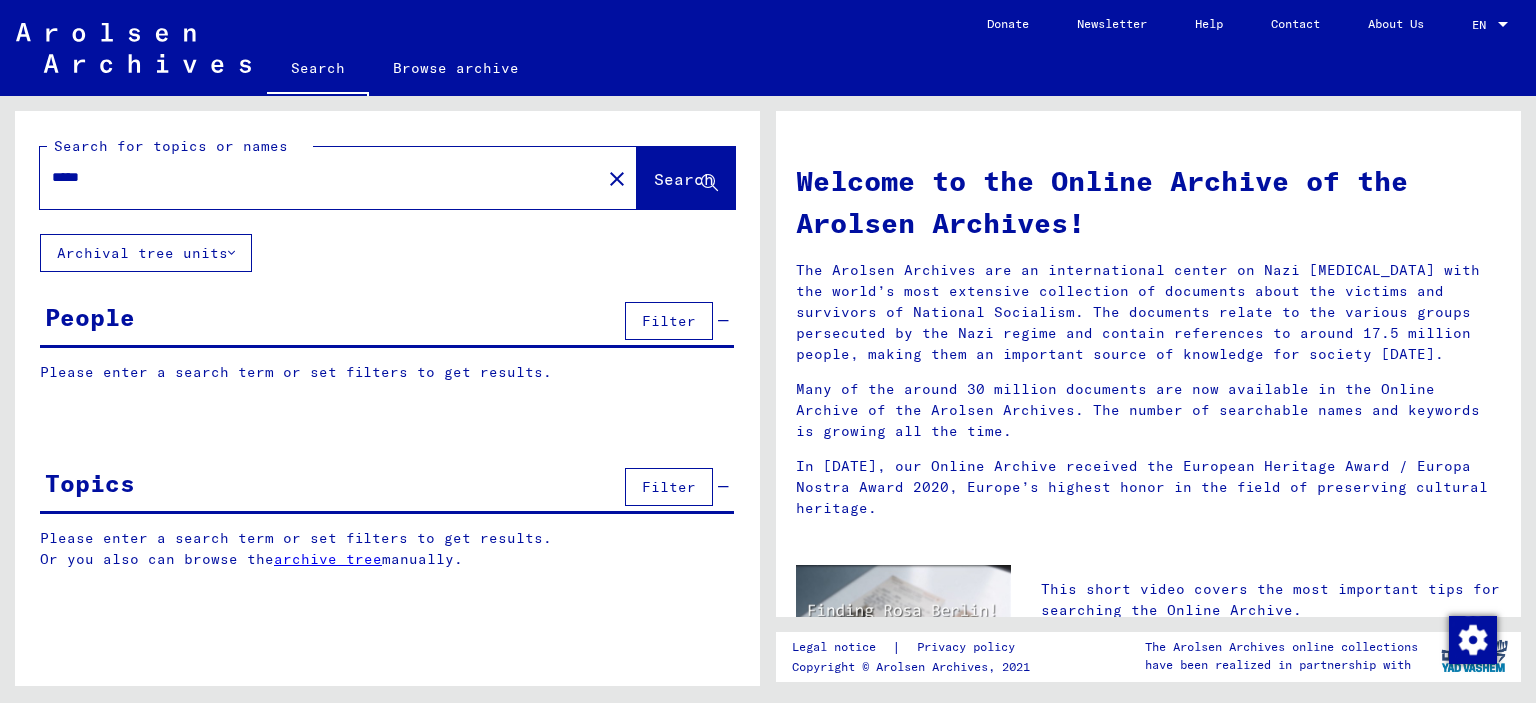 type on "*****" 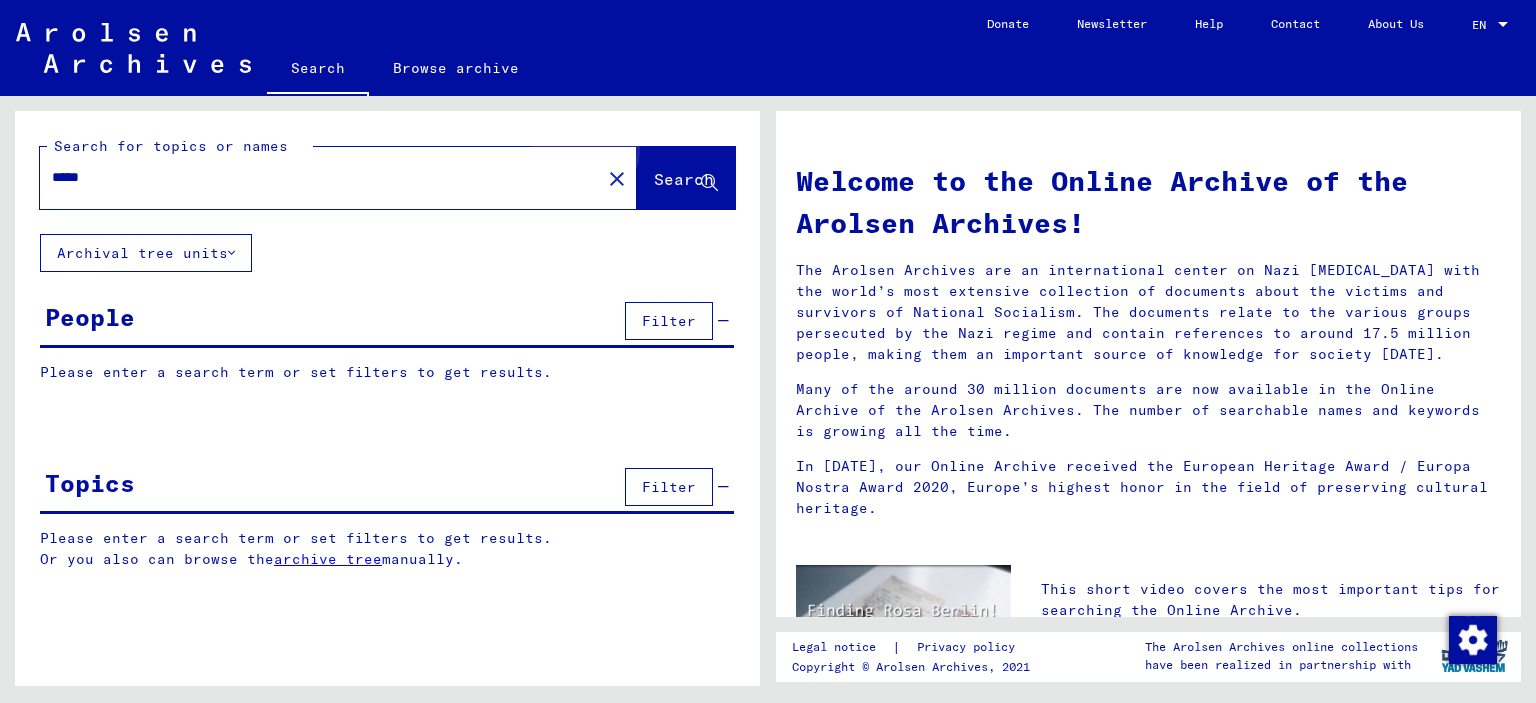 click on "Search" 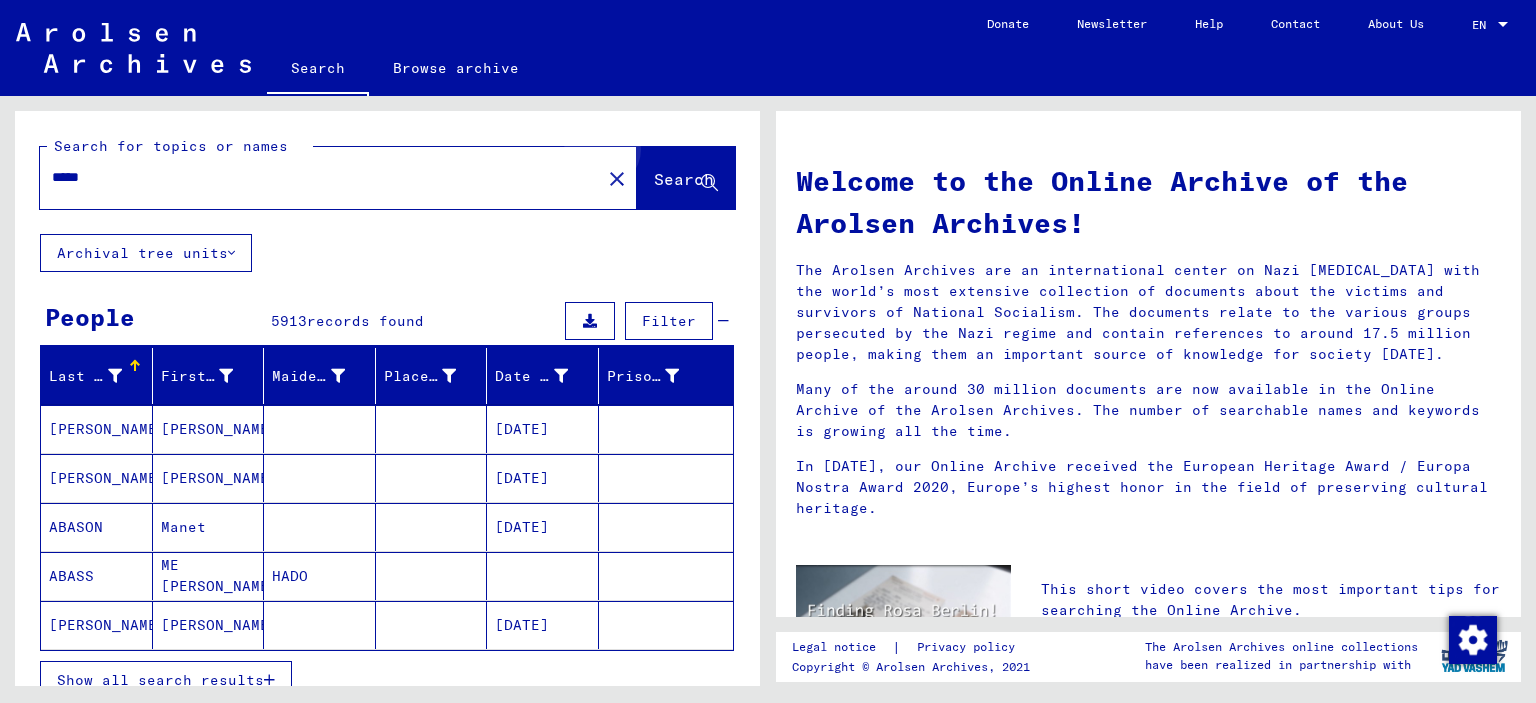 click on "Search" 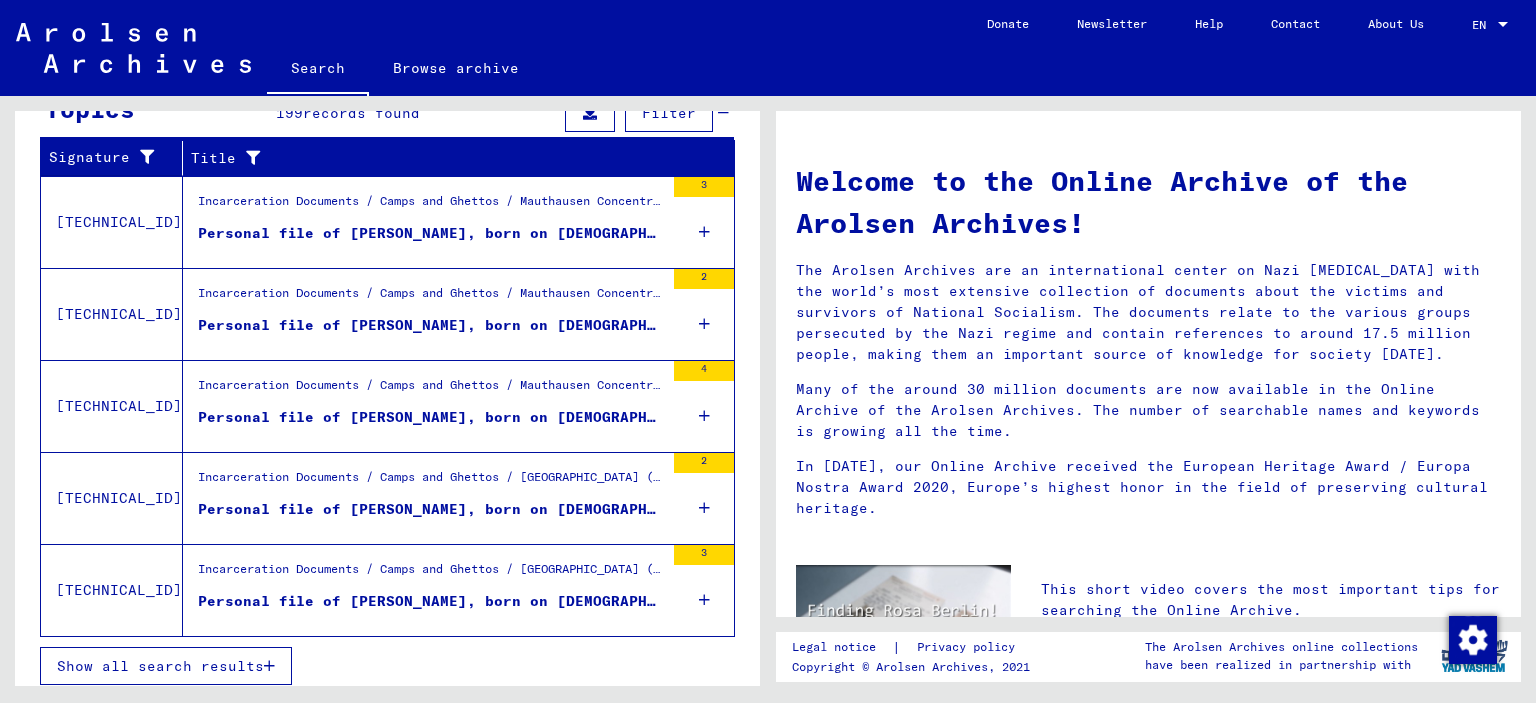 scroll, scrollTop: 689, scrollLeft: 0, axis: vertical 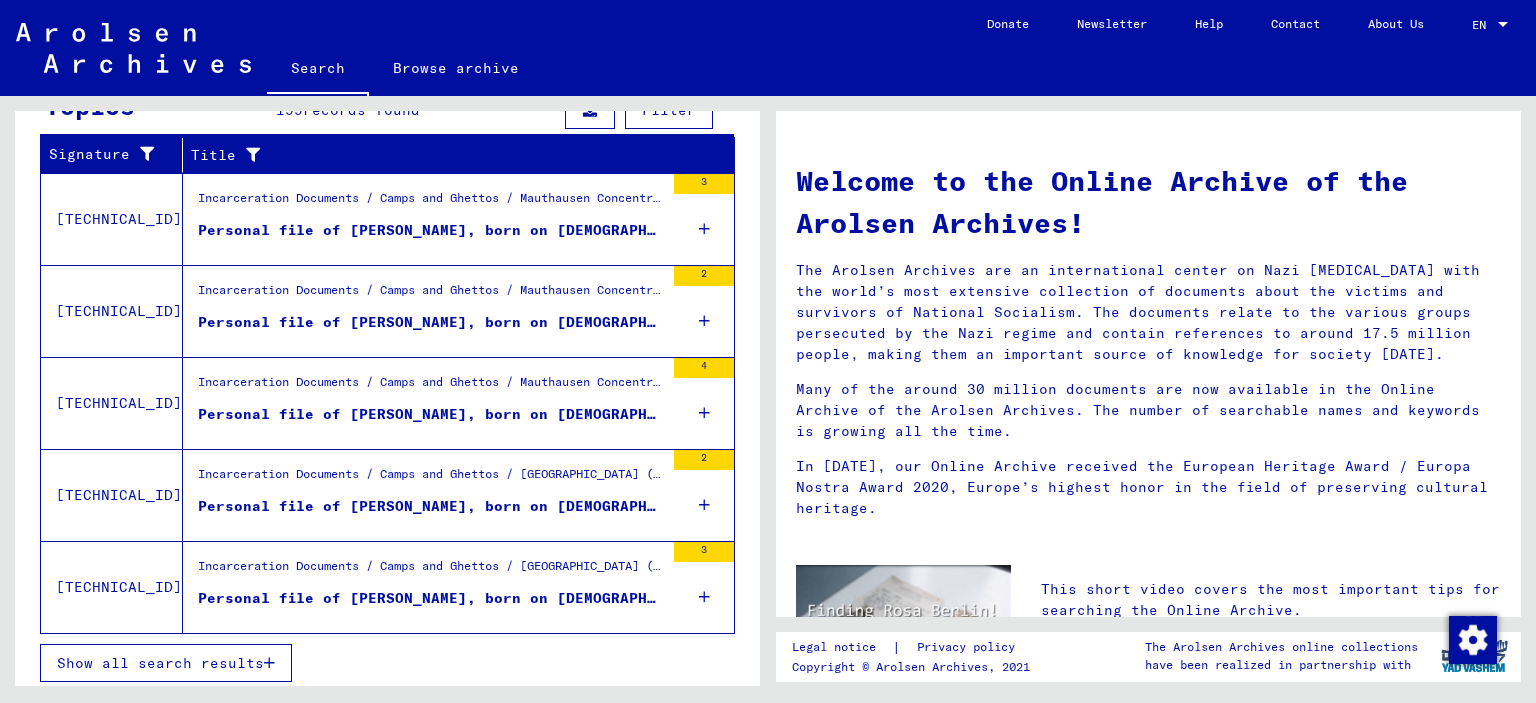 click on "Show all search results" at bounding box center (166, 663) 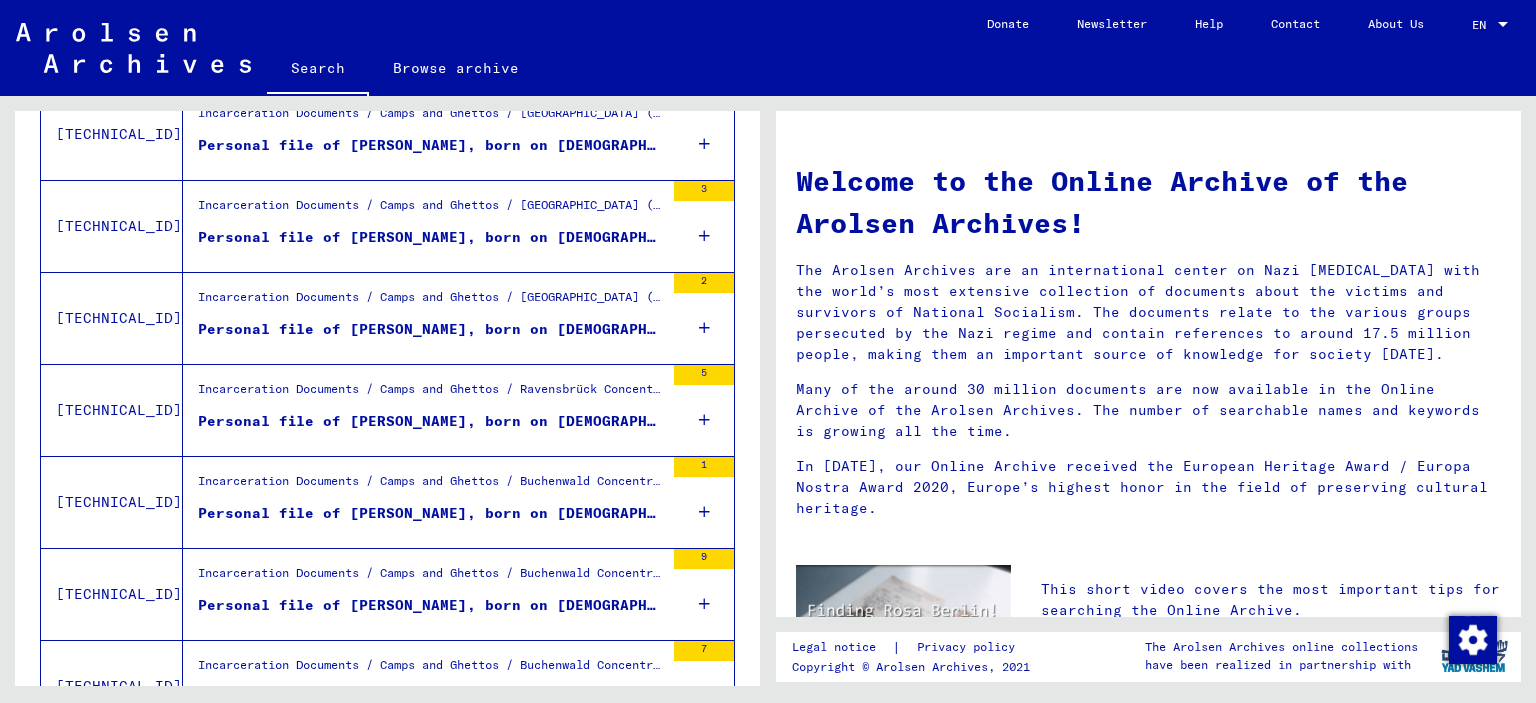 scroll, scrollTop: 330, scrollLeft: 0, axis: vertical 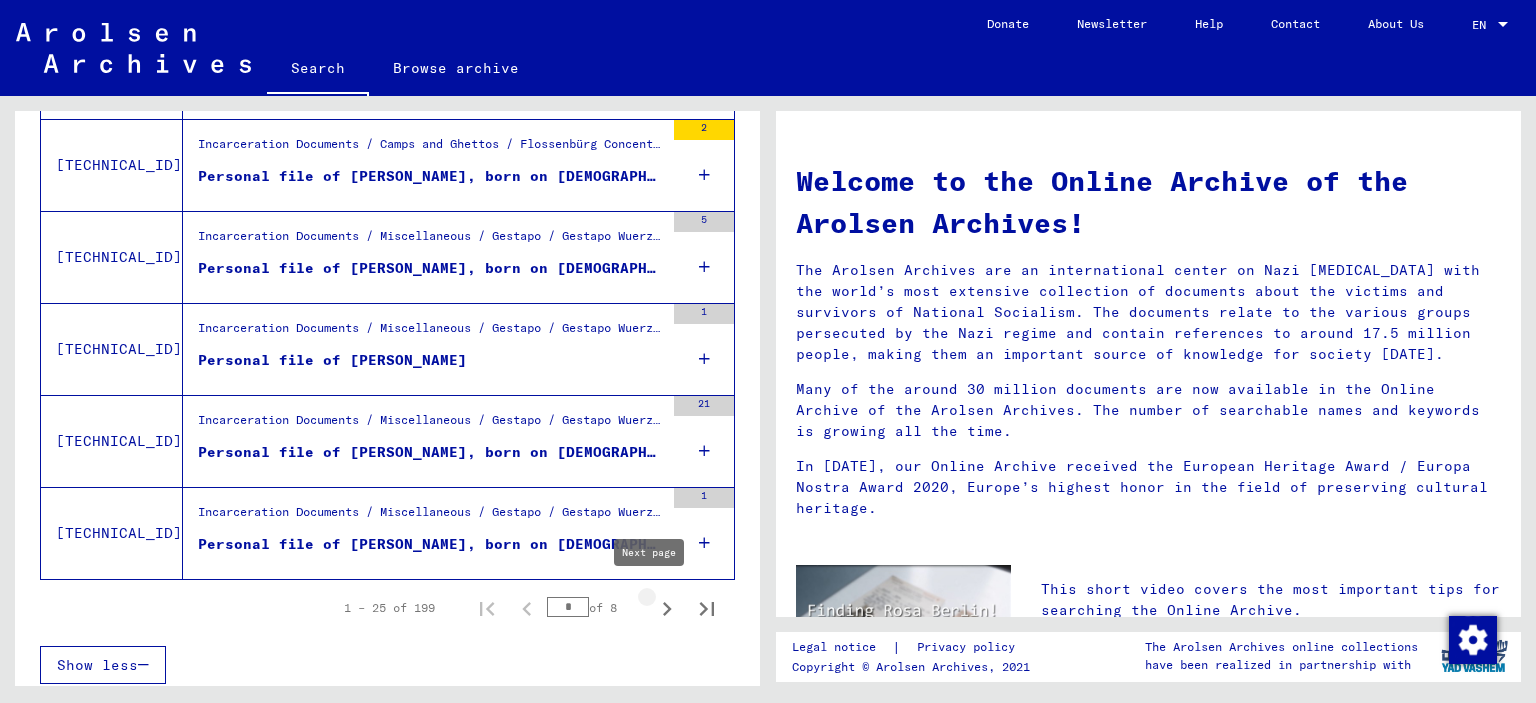 click 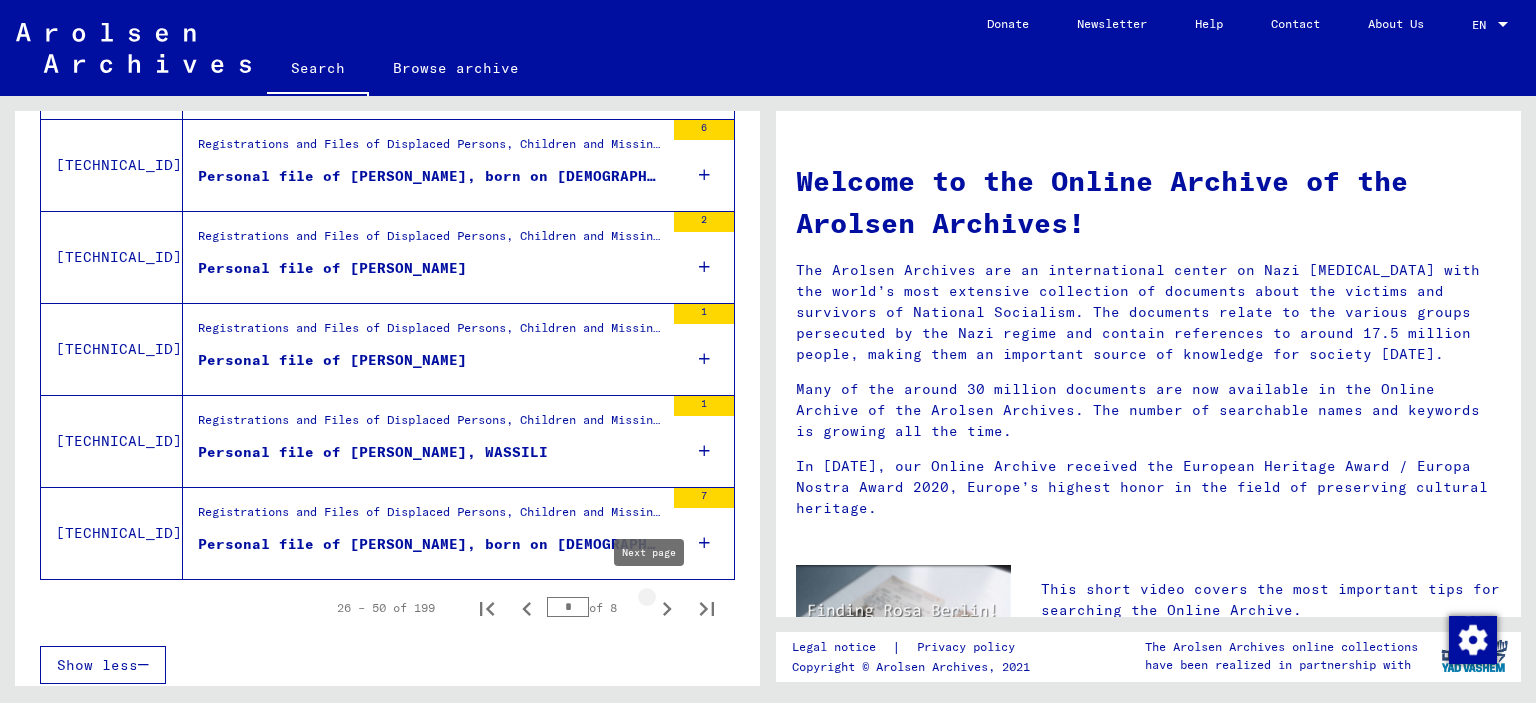 type on "*" 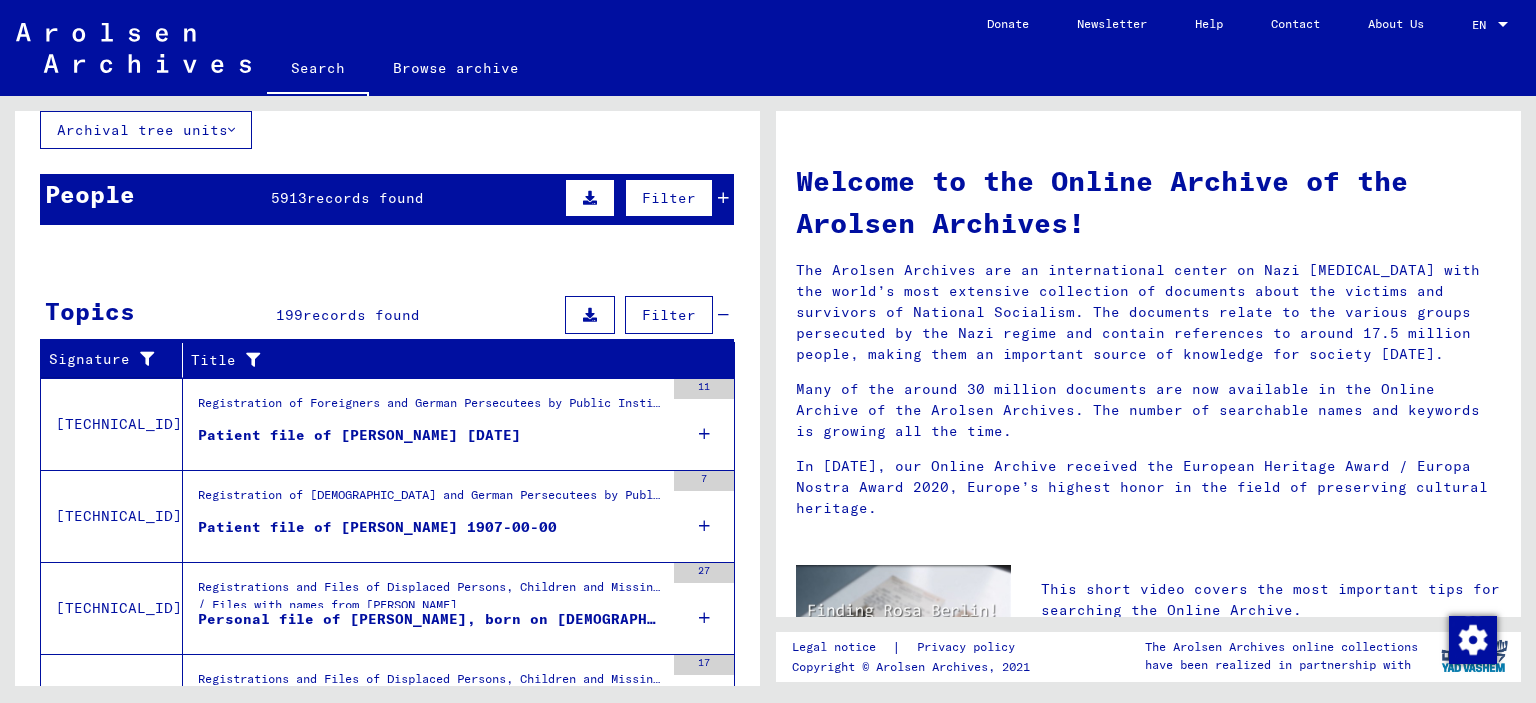 scroll, scrollTop: 119, scrollLeft: 0, axis: vertical 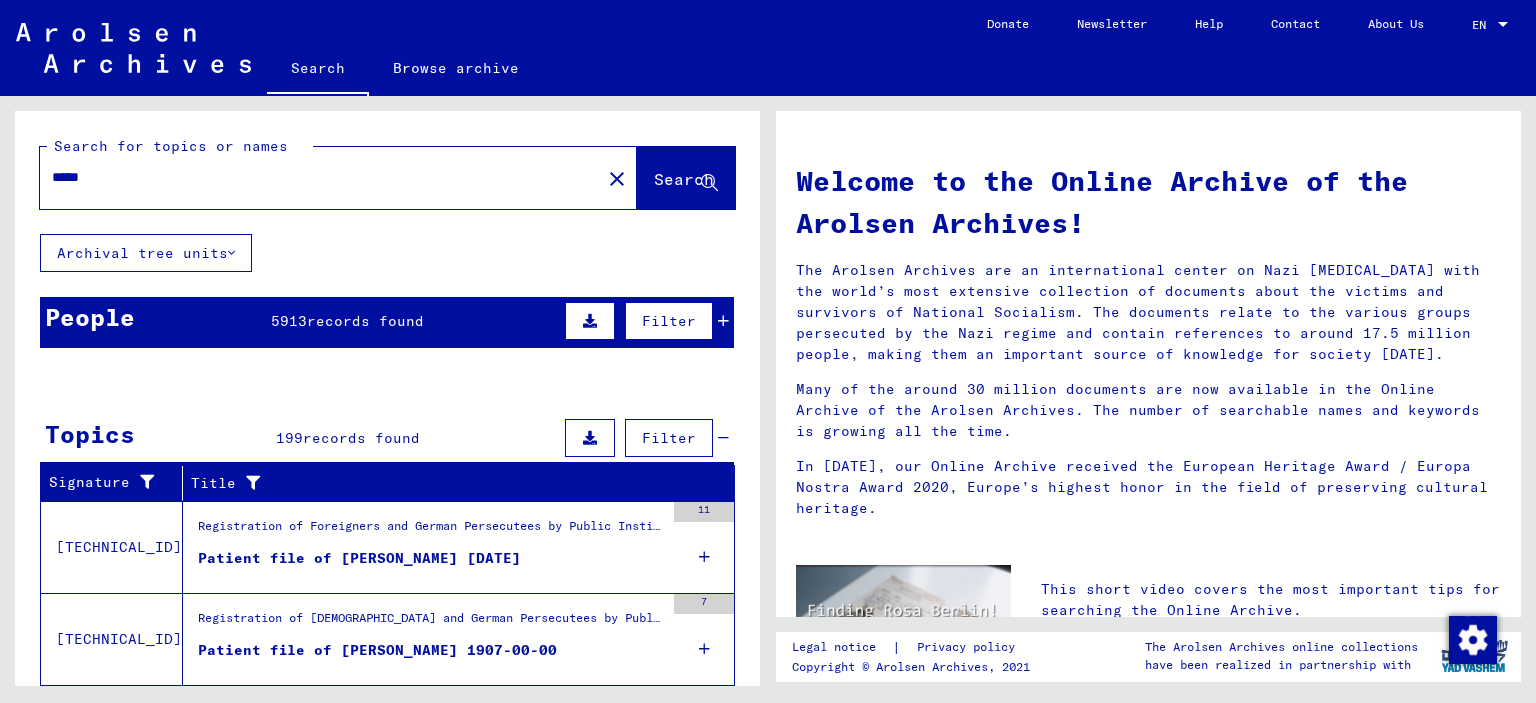click on "*****" 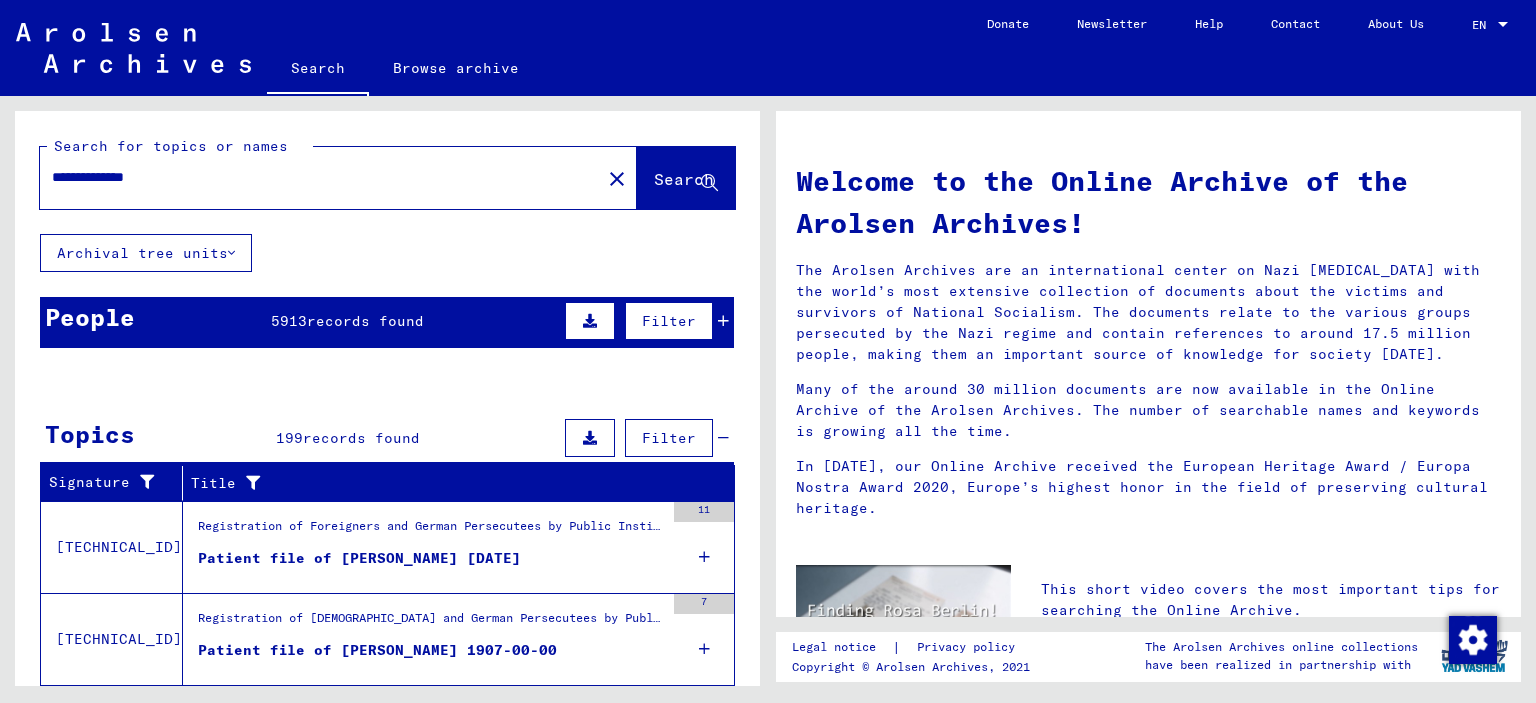 click on "Search" 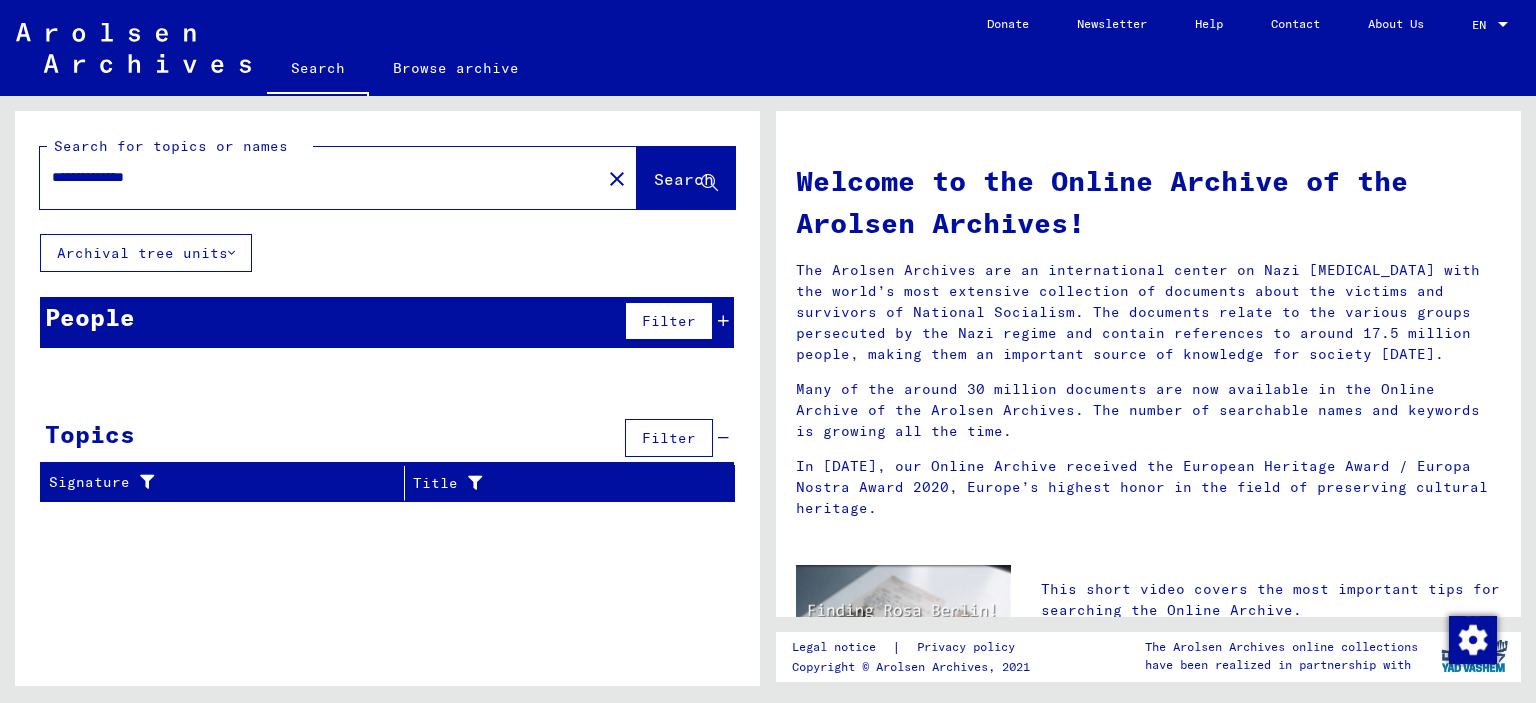 click on "Archival tree units" 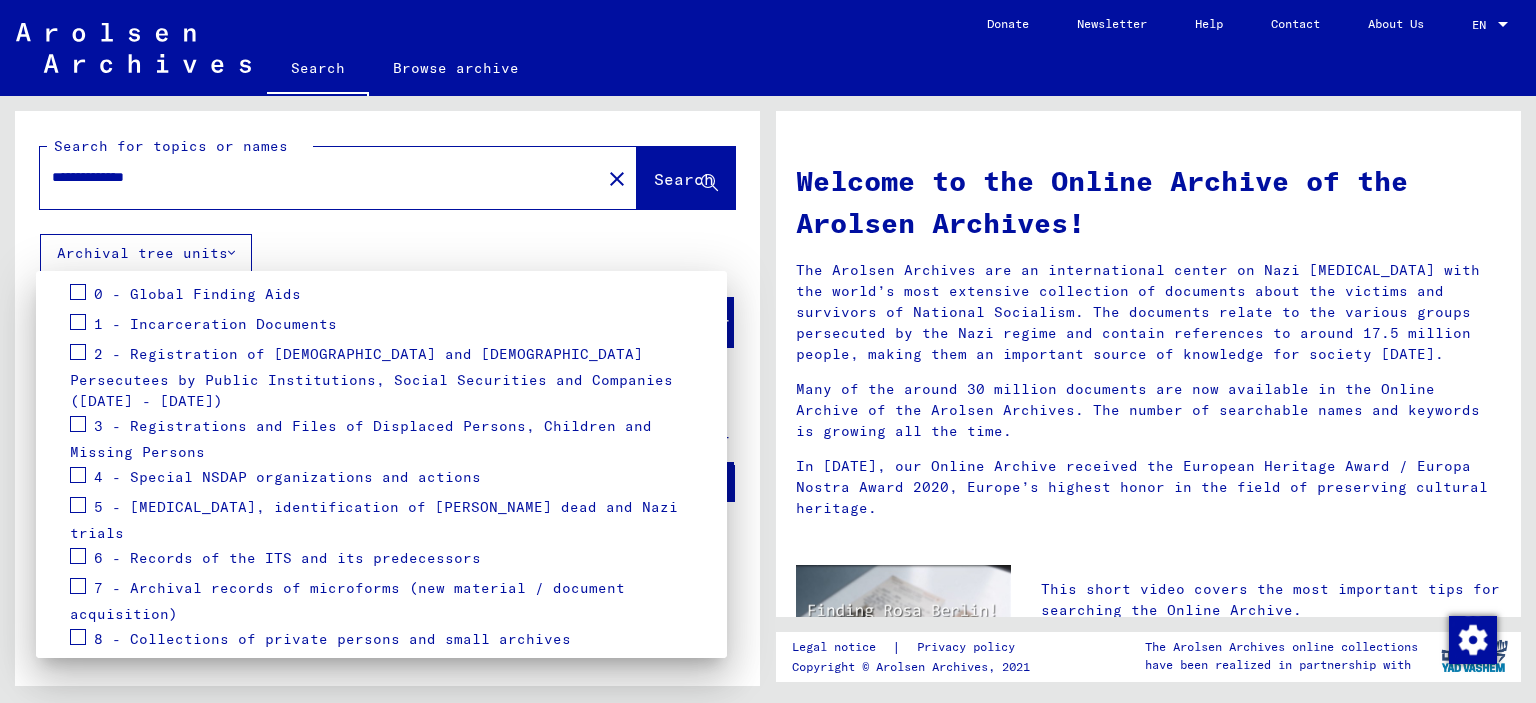 scroll, scrollTop: 286, scrollLeft: 0, axis: vertical 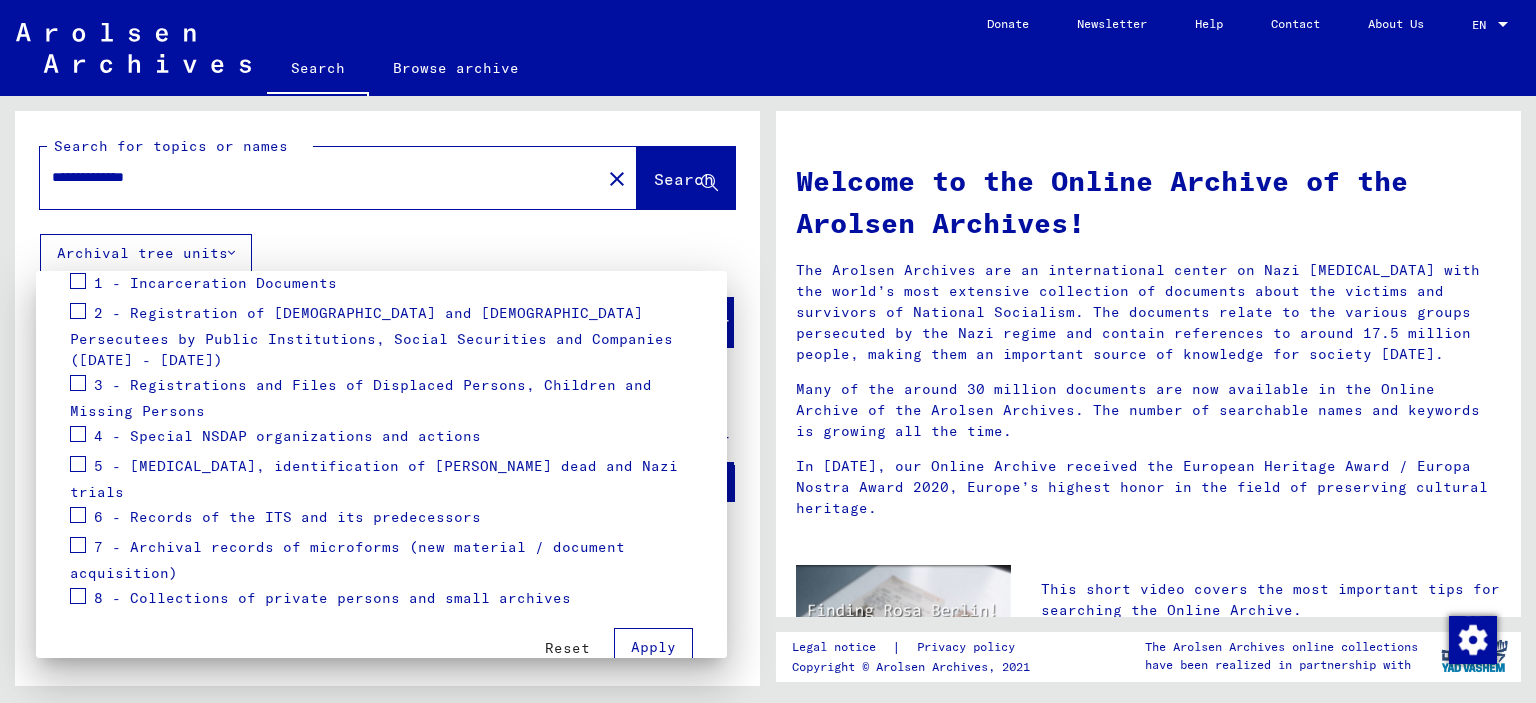 click at bounding box center [768, 351] 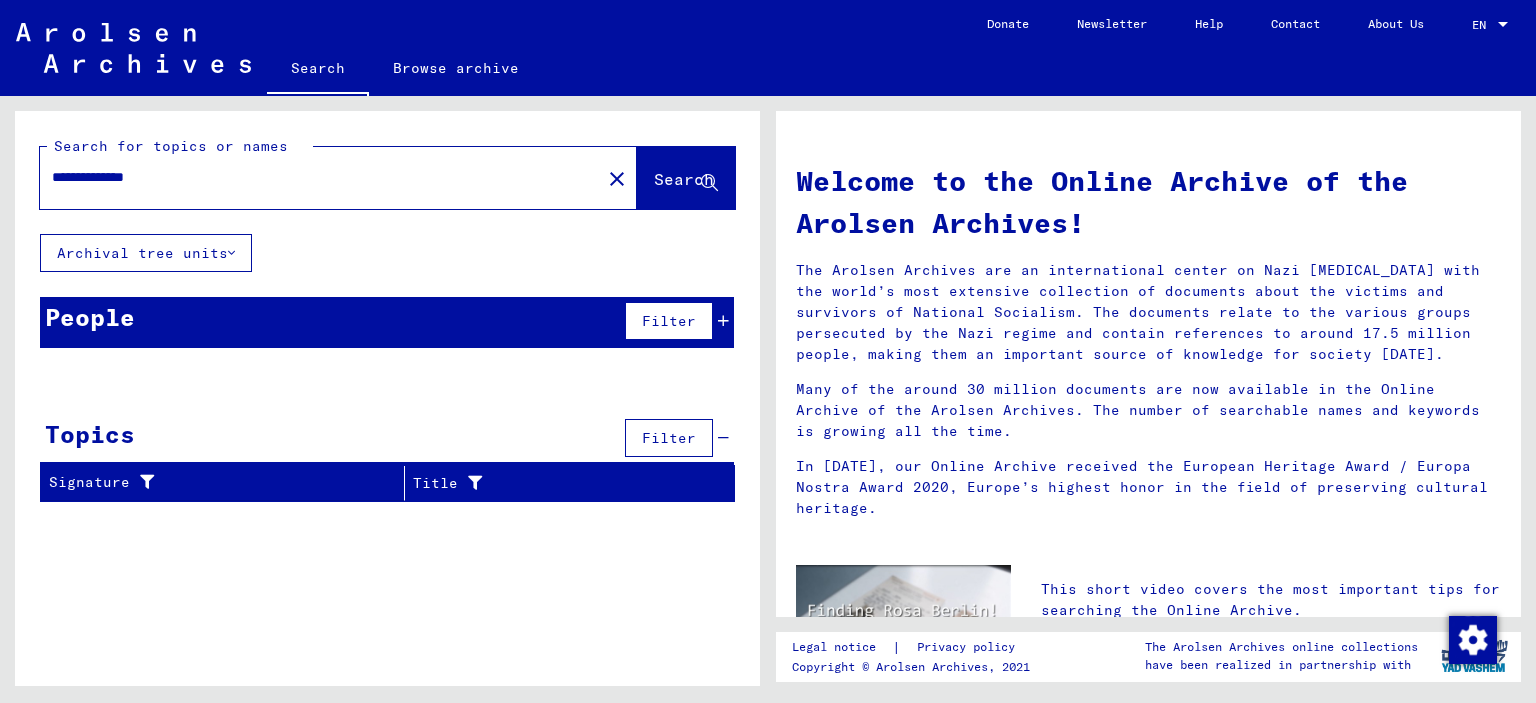 click on "**********" at bounding box center [314, 177] 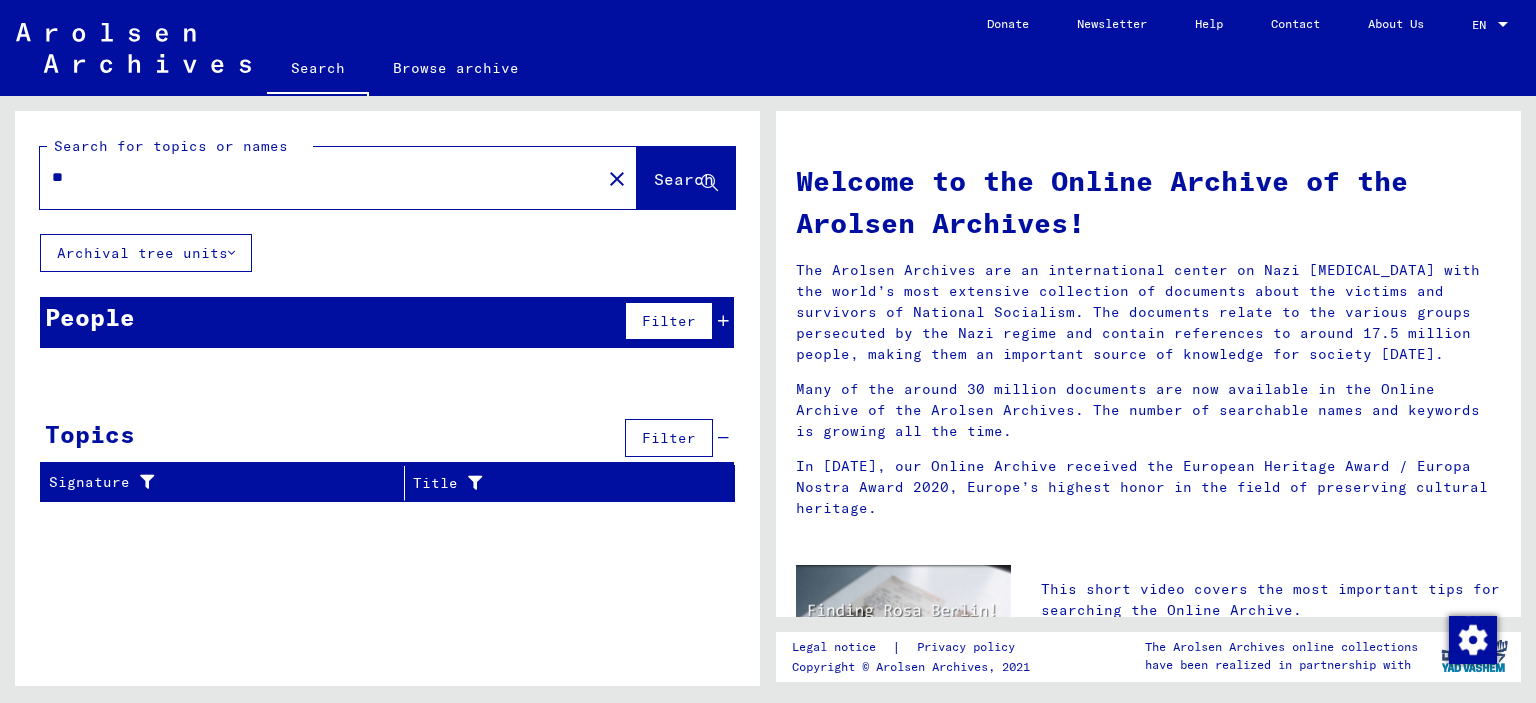 type on "*" 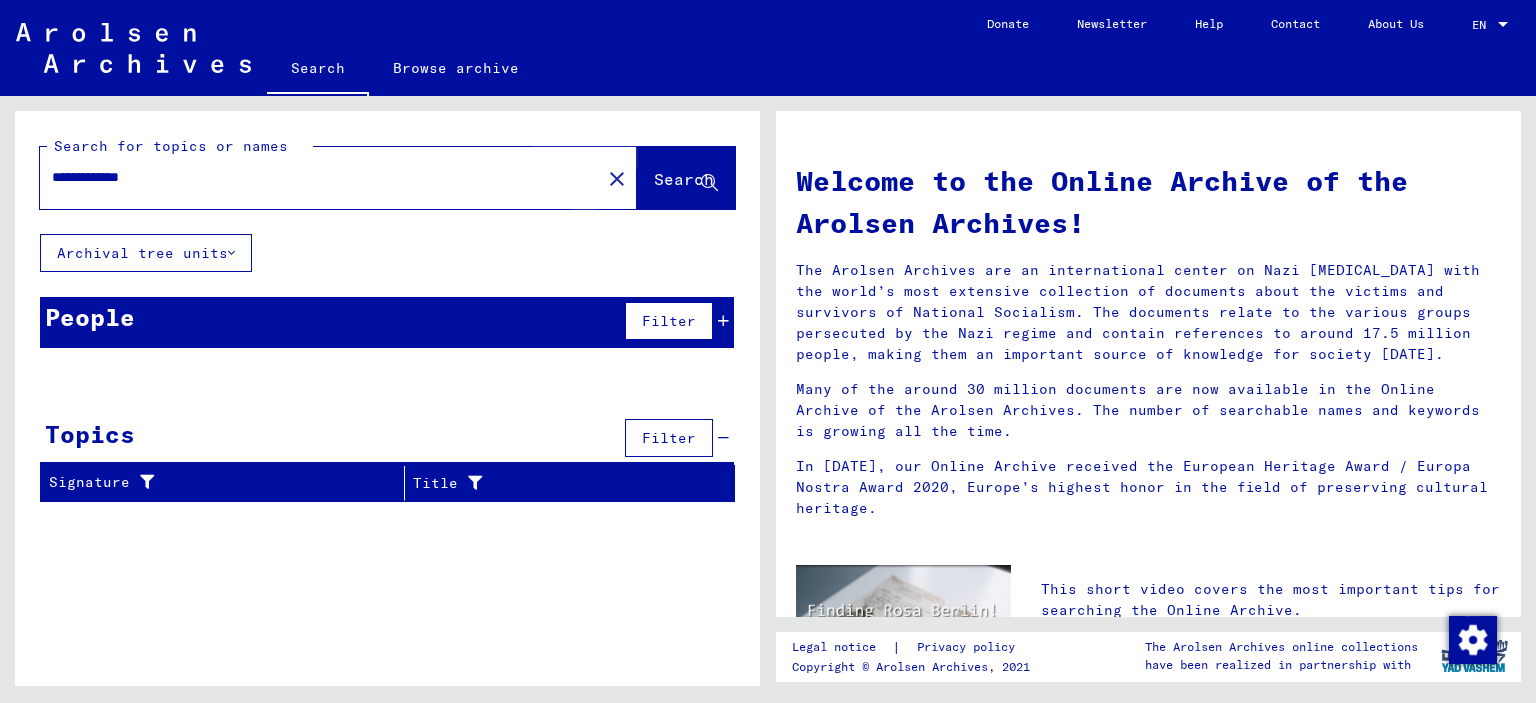 click on "Search" 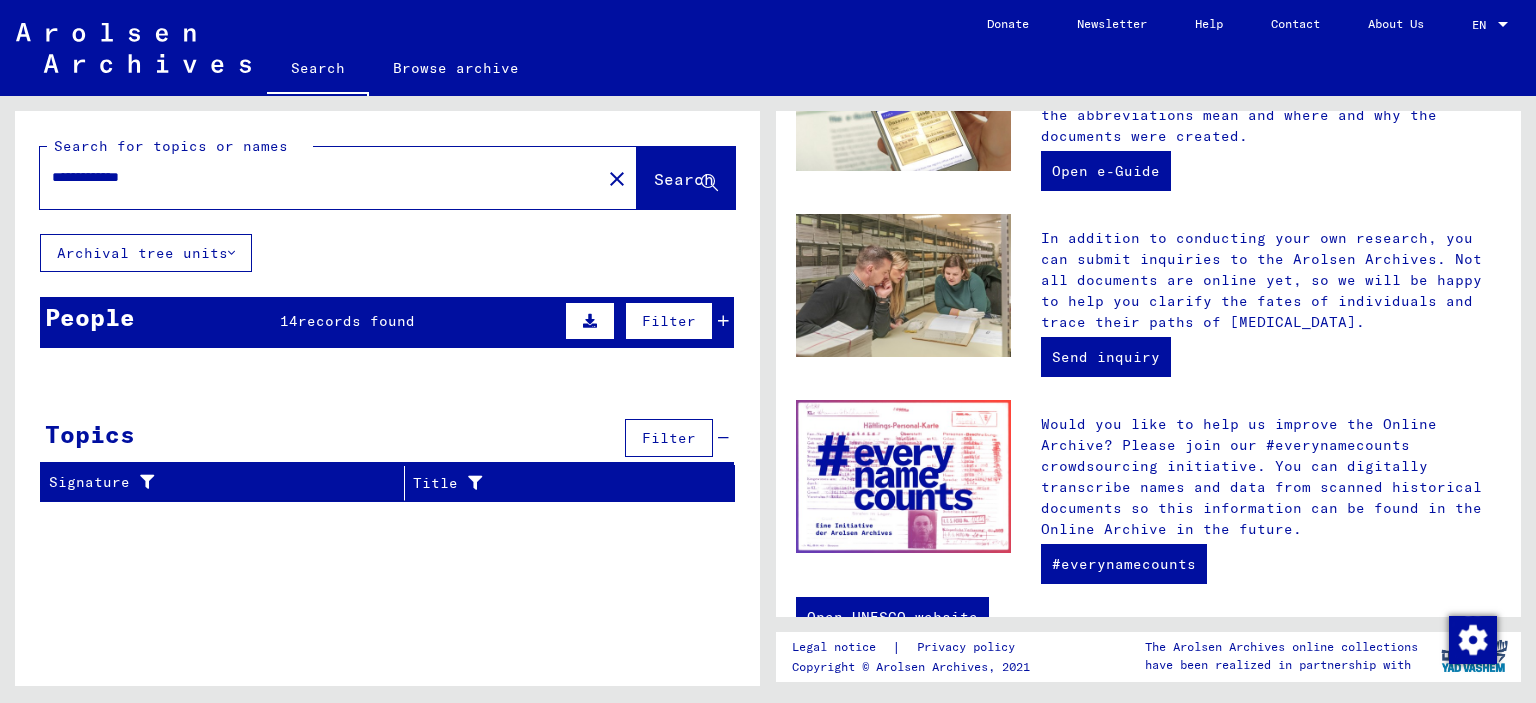 scroll, scrollTop: 745, scrollLeft: 0, axis: vertical 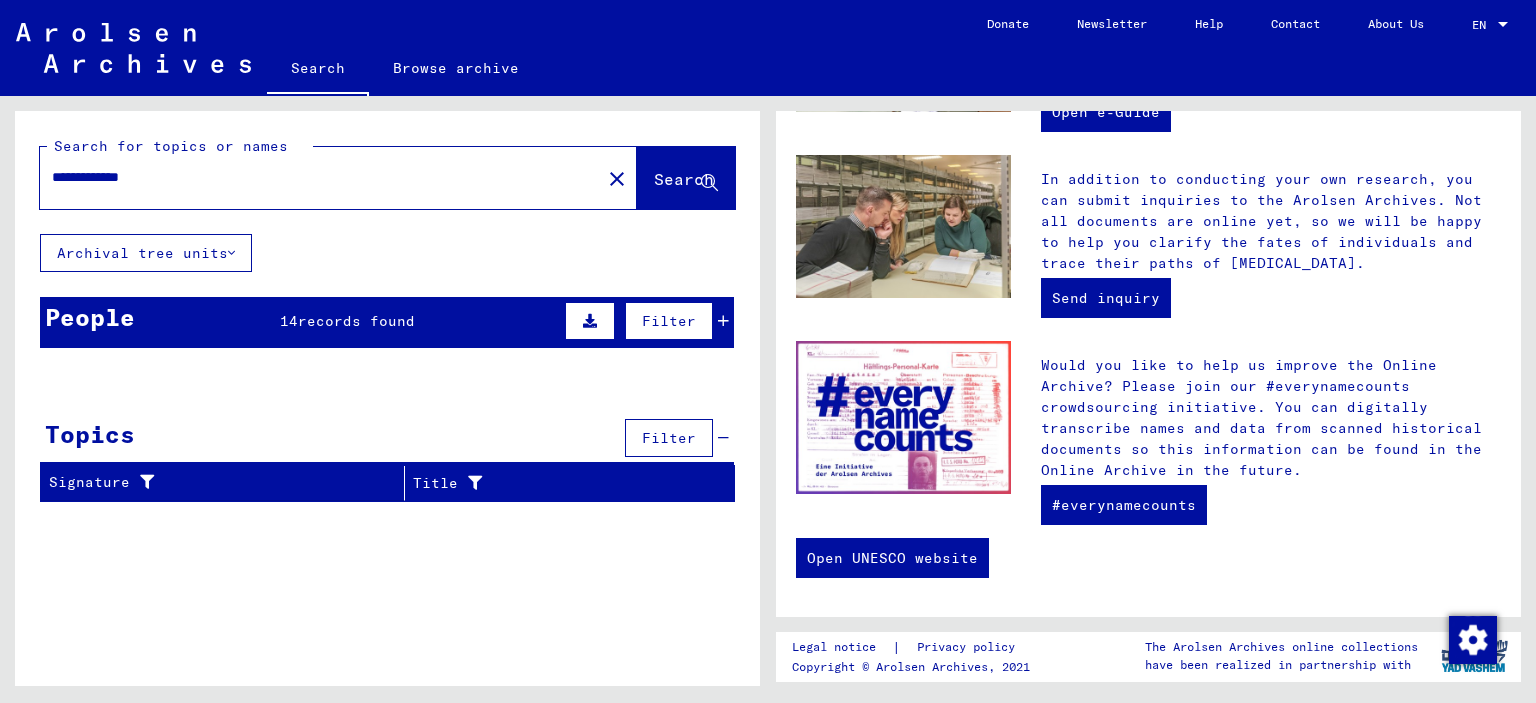 click on "**********" at bounding box center [314, 177] 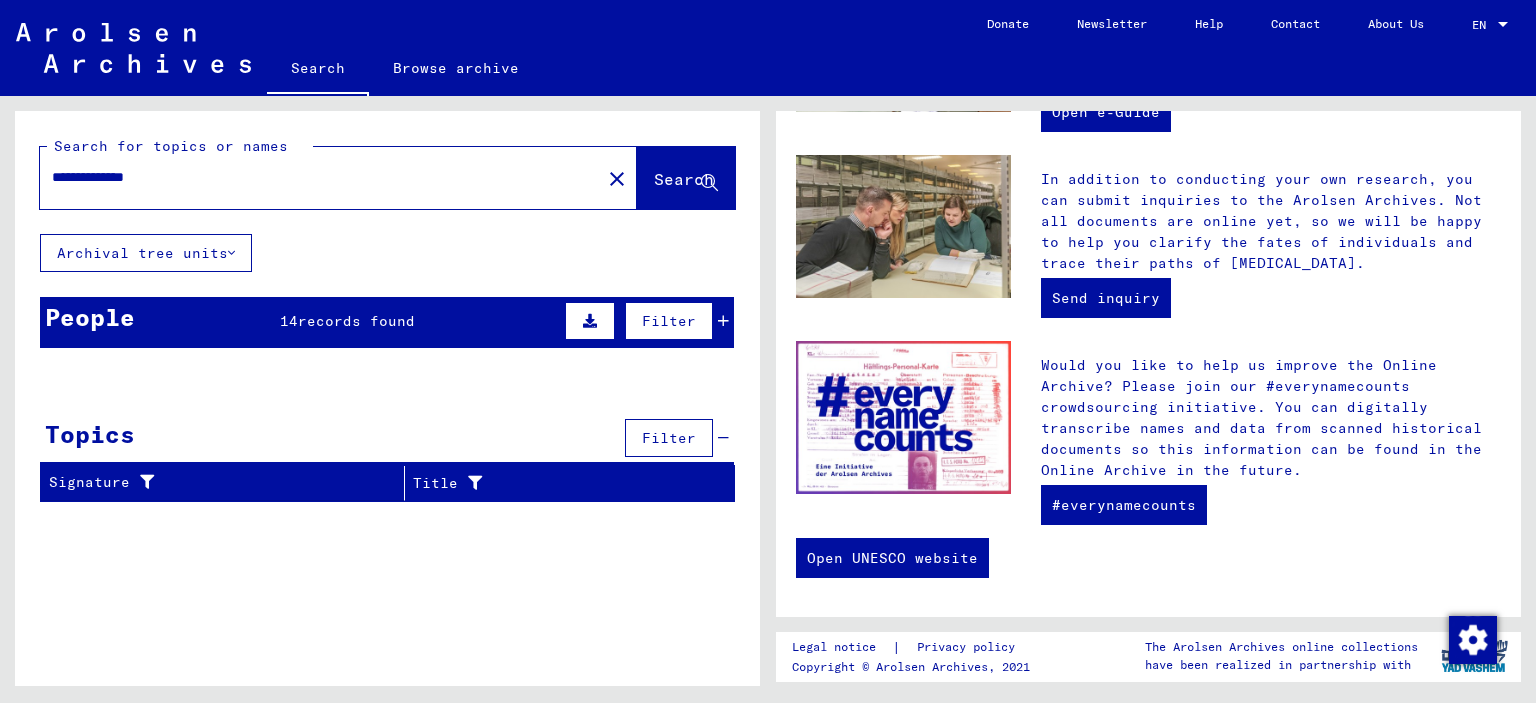 click on "**********" 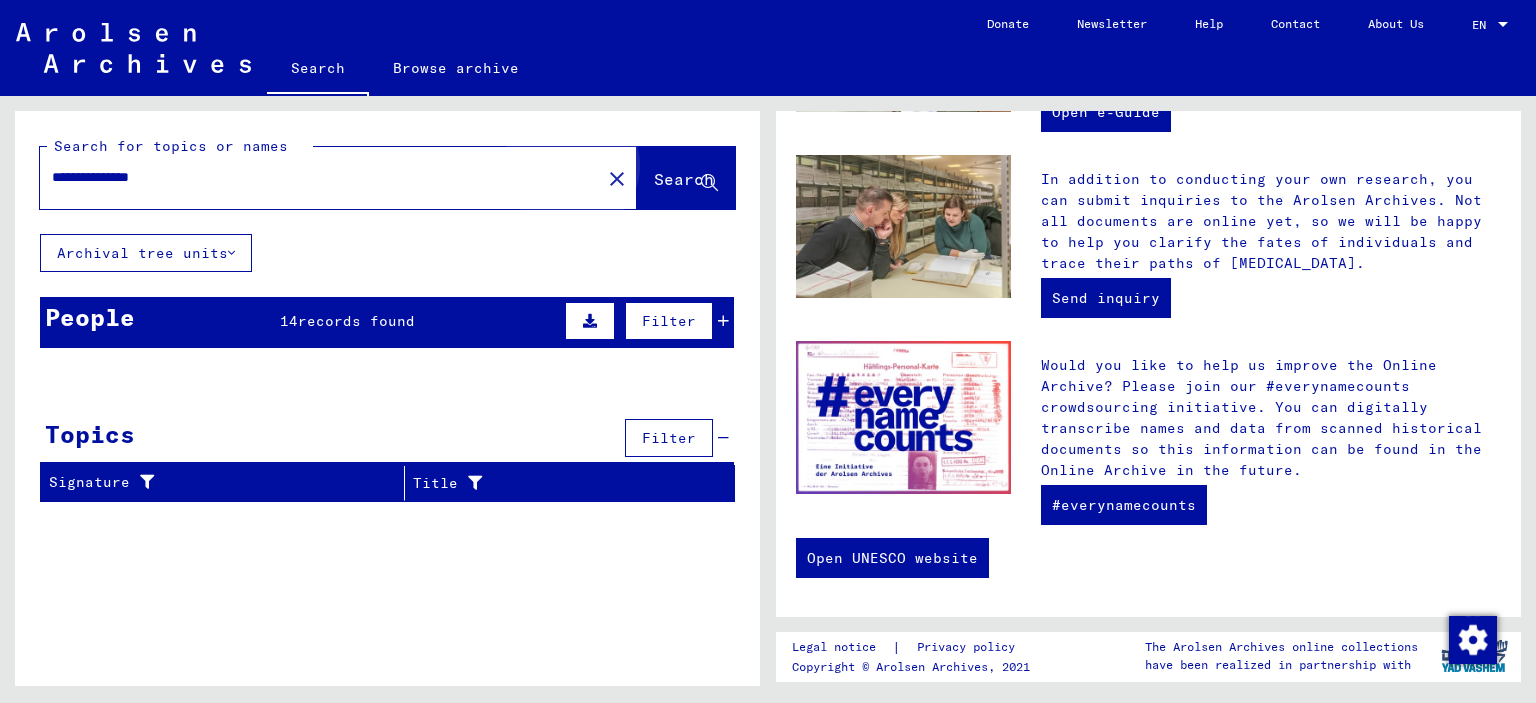 click on "Search" 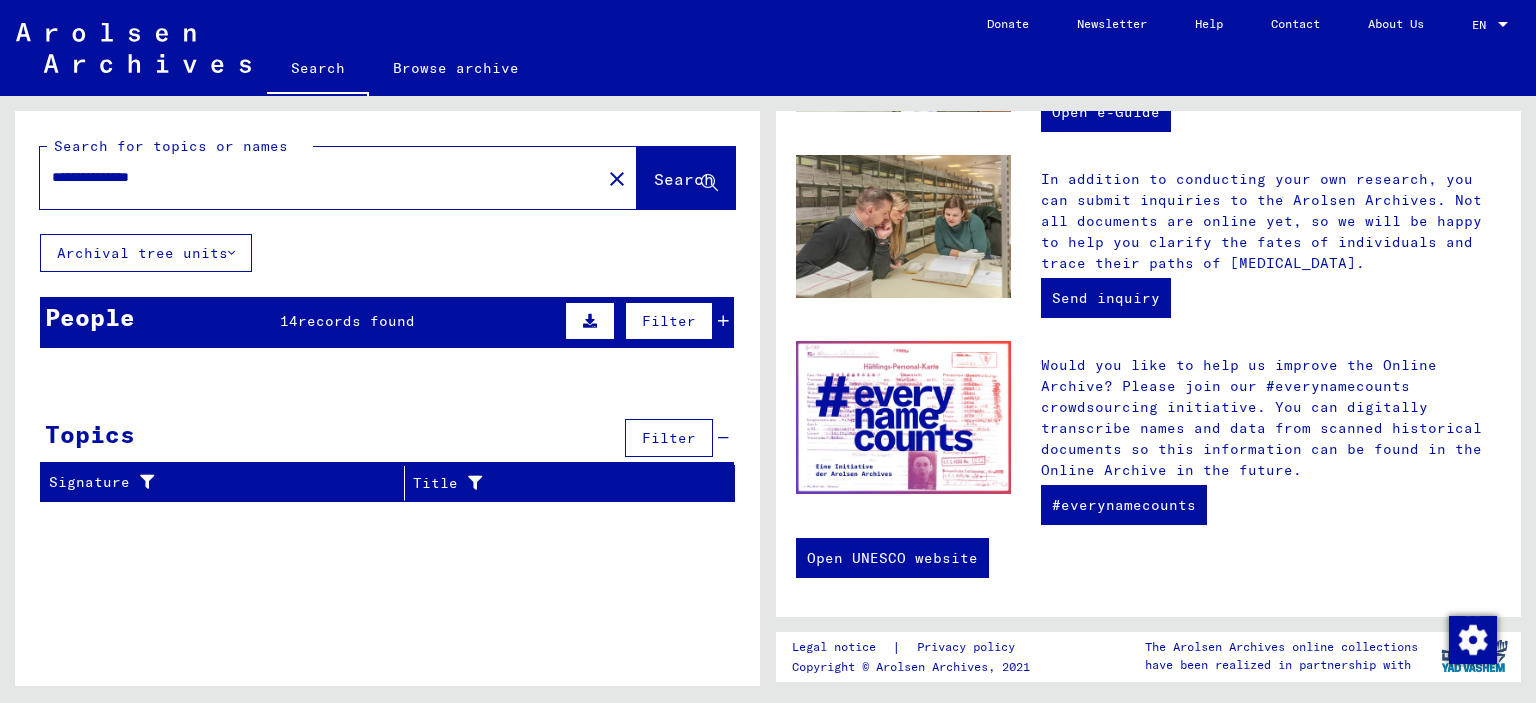 click at bounding box center [590, 321] 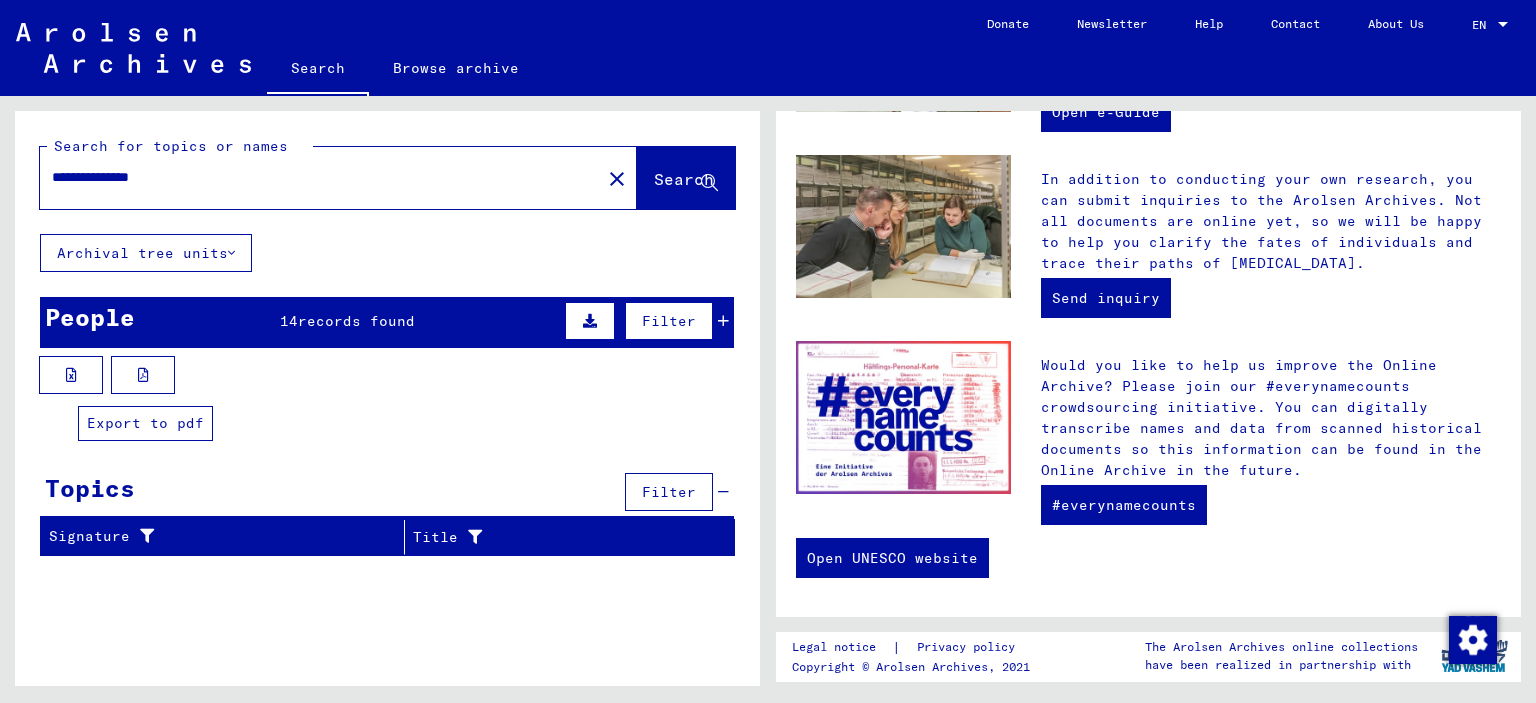 click at bounding box center (143, 375) 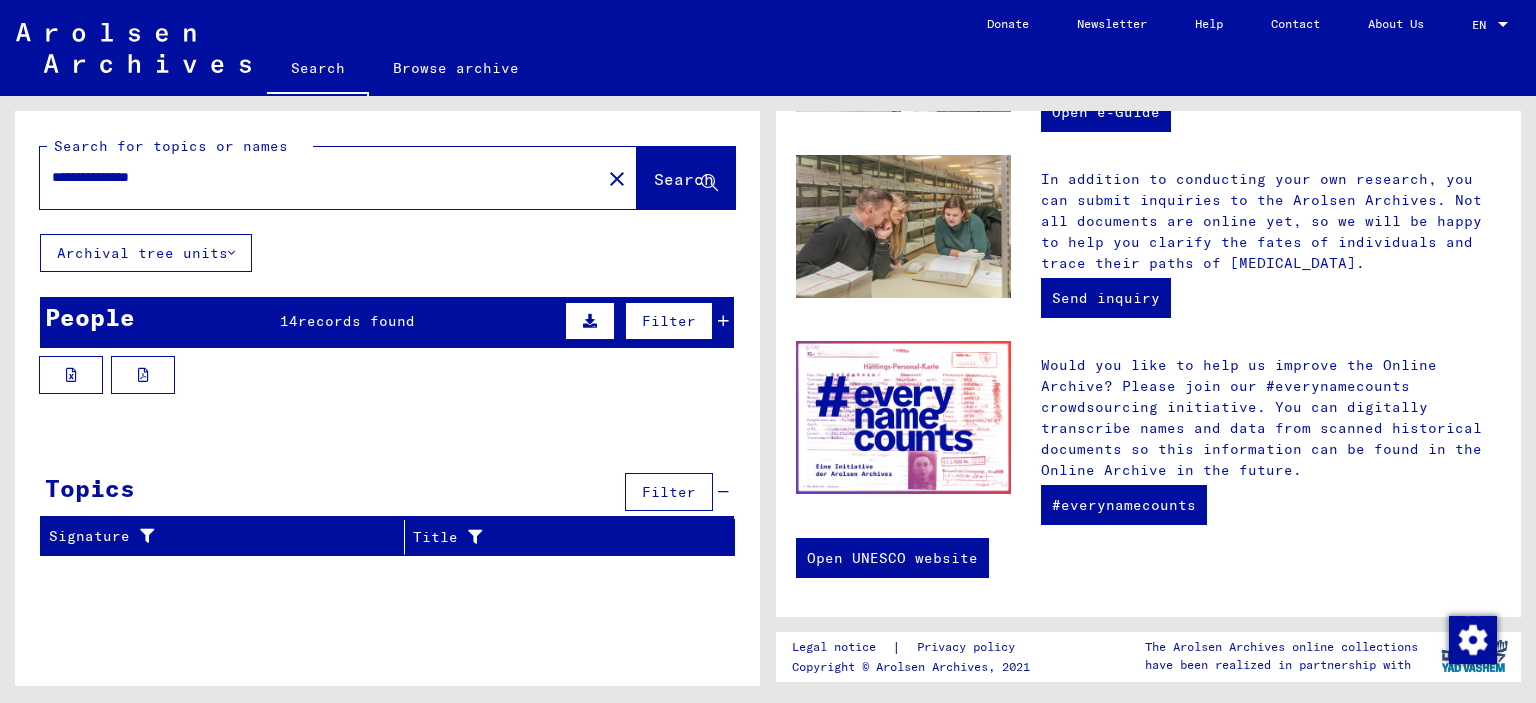 click at bounding box center [590, 321] 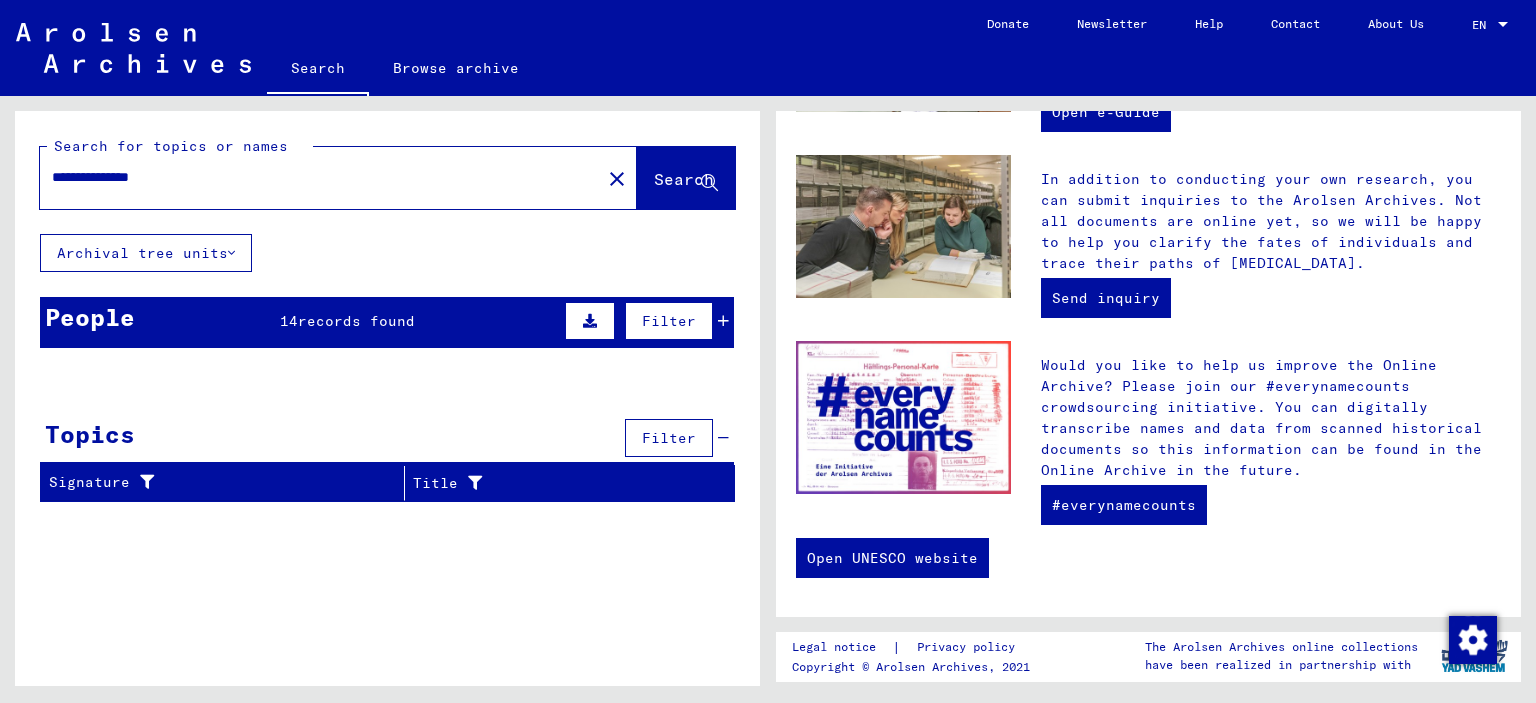 click at bounding box center (590, 321) 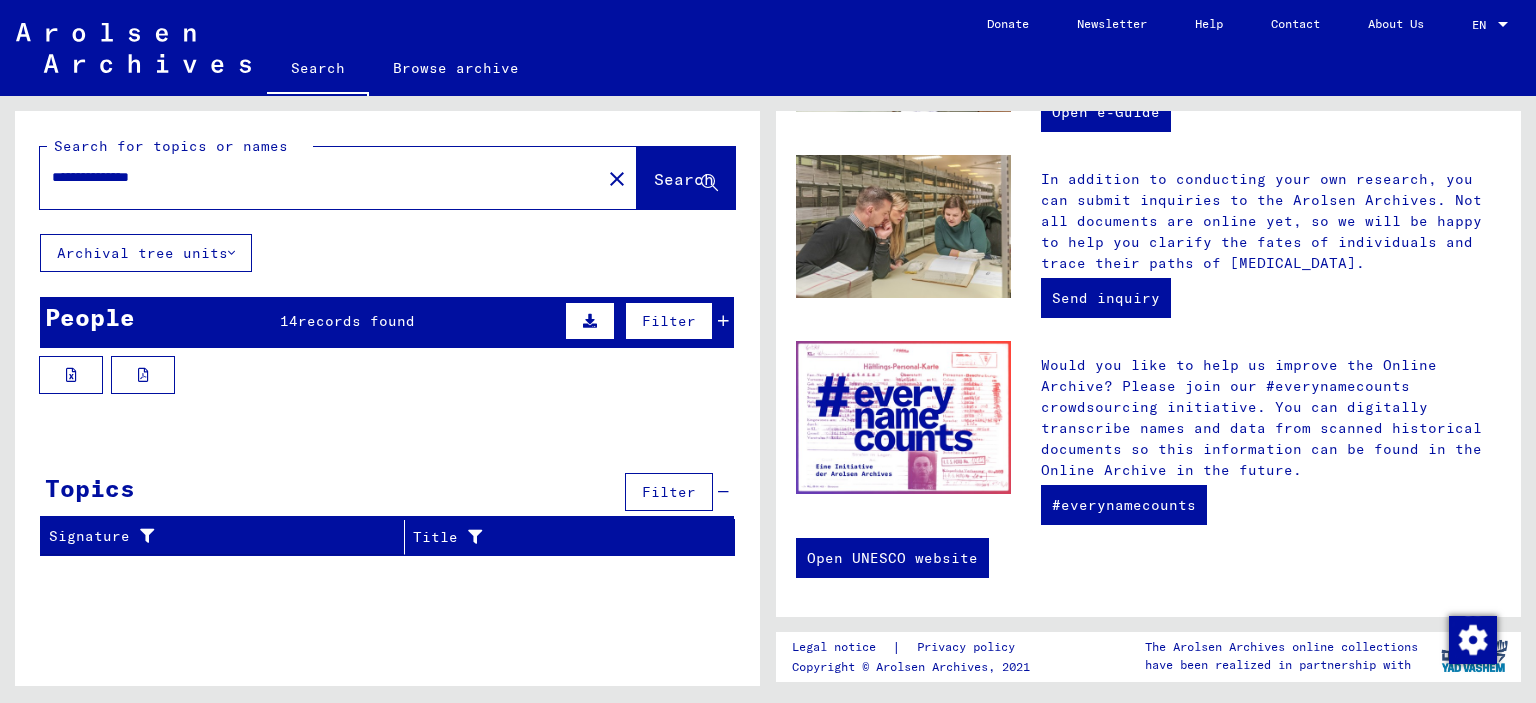click at bounding box center [723, 321] 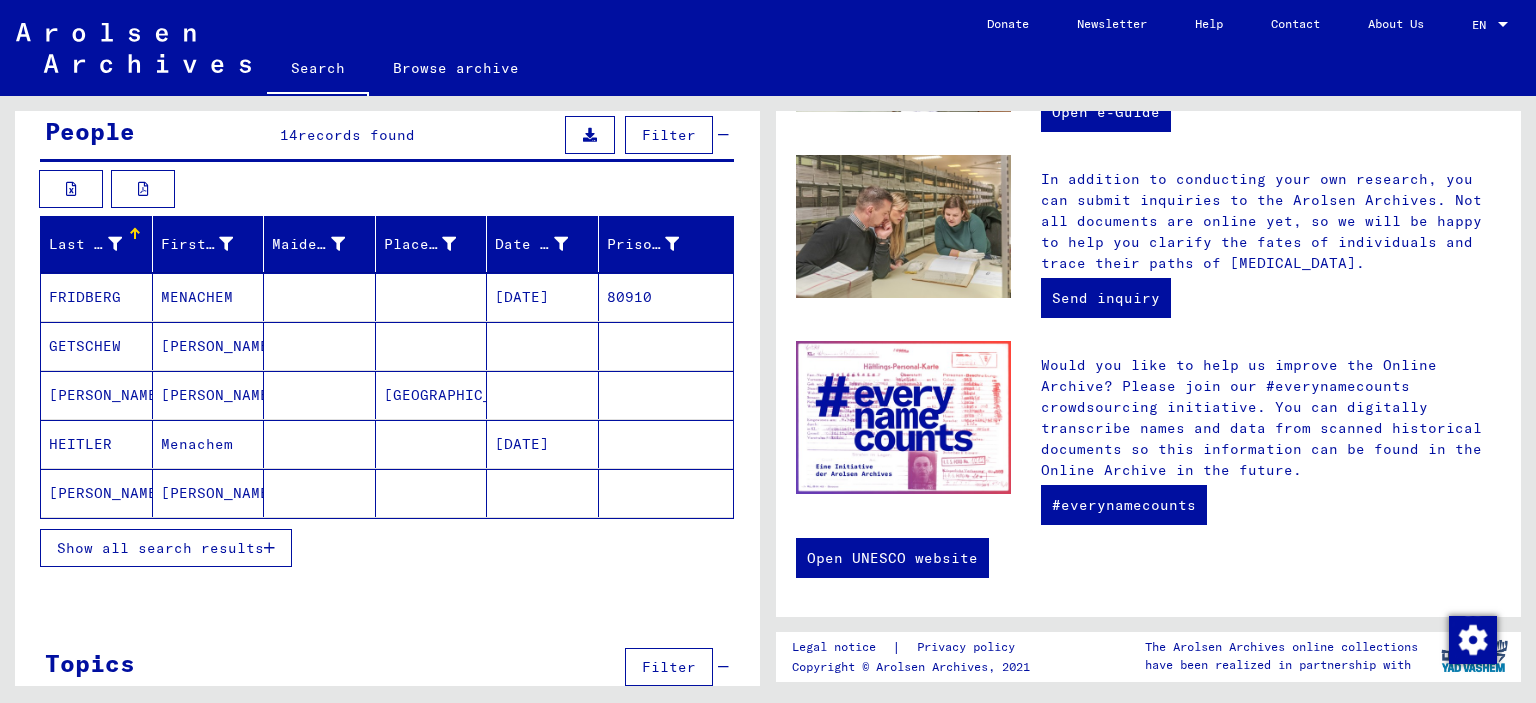scroll, scrollTop: 190, scrollLeft: 0, axis: vertical 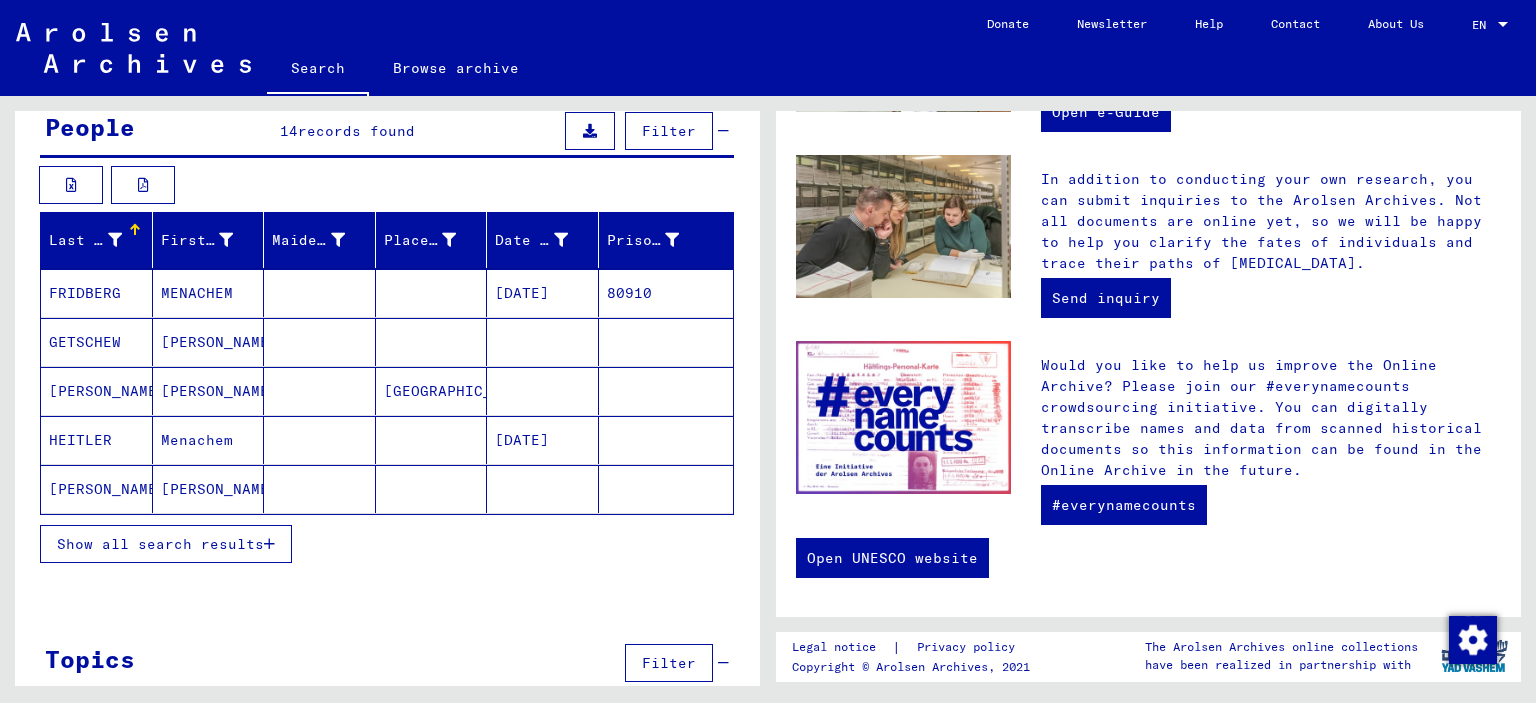 click on "[PERSON_NAME]" 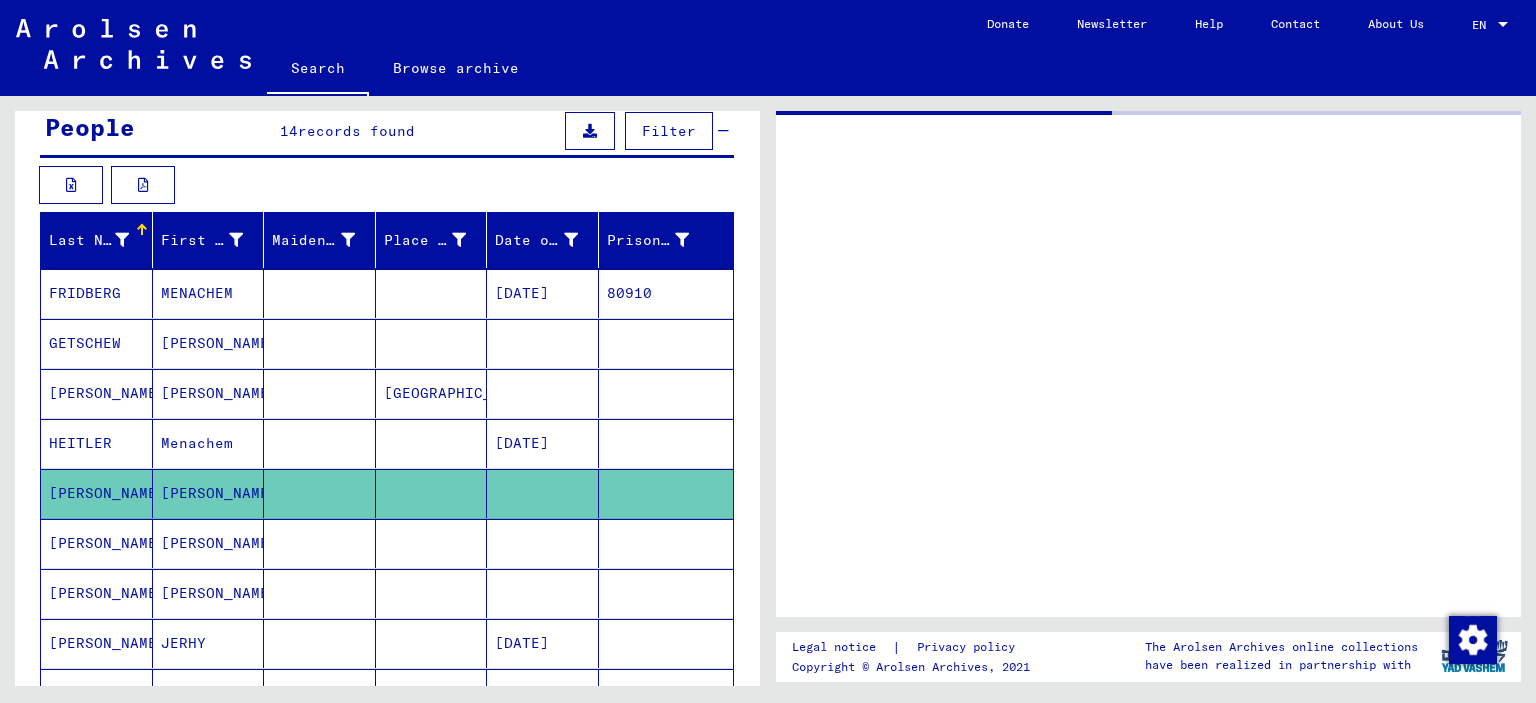 scroll, scrollTop: 0, scrollLeft: 0, axis: both 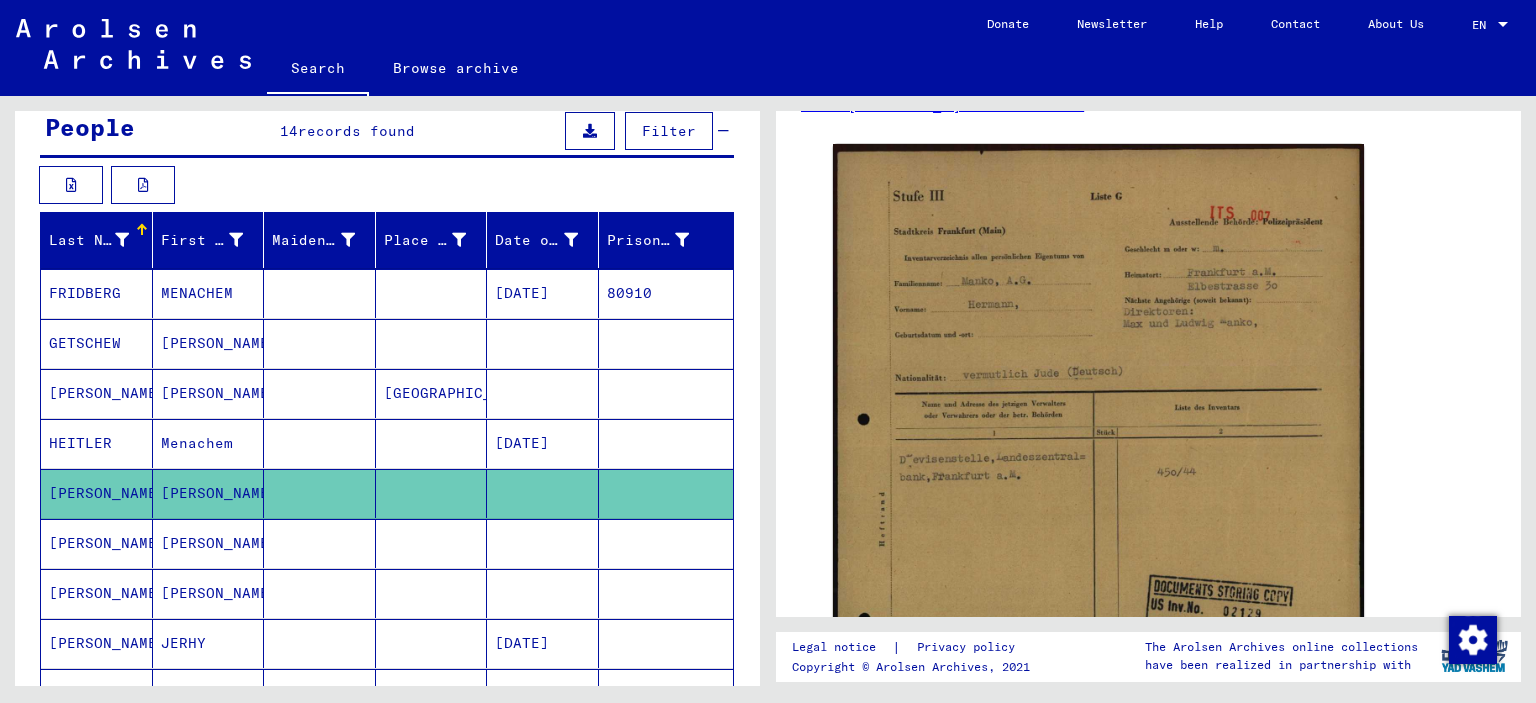 click on "[PERSON_NAME]" at bounding box center (97, 593) 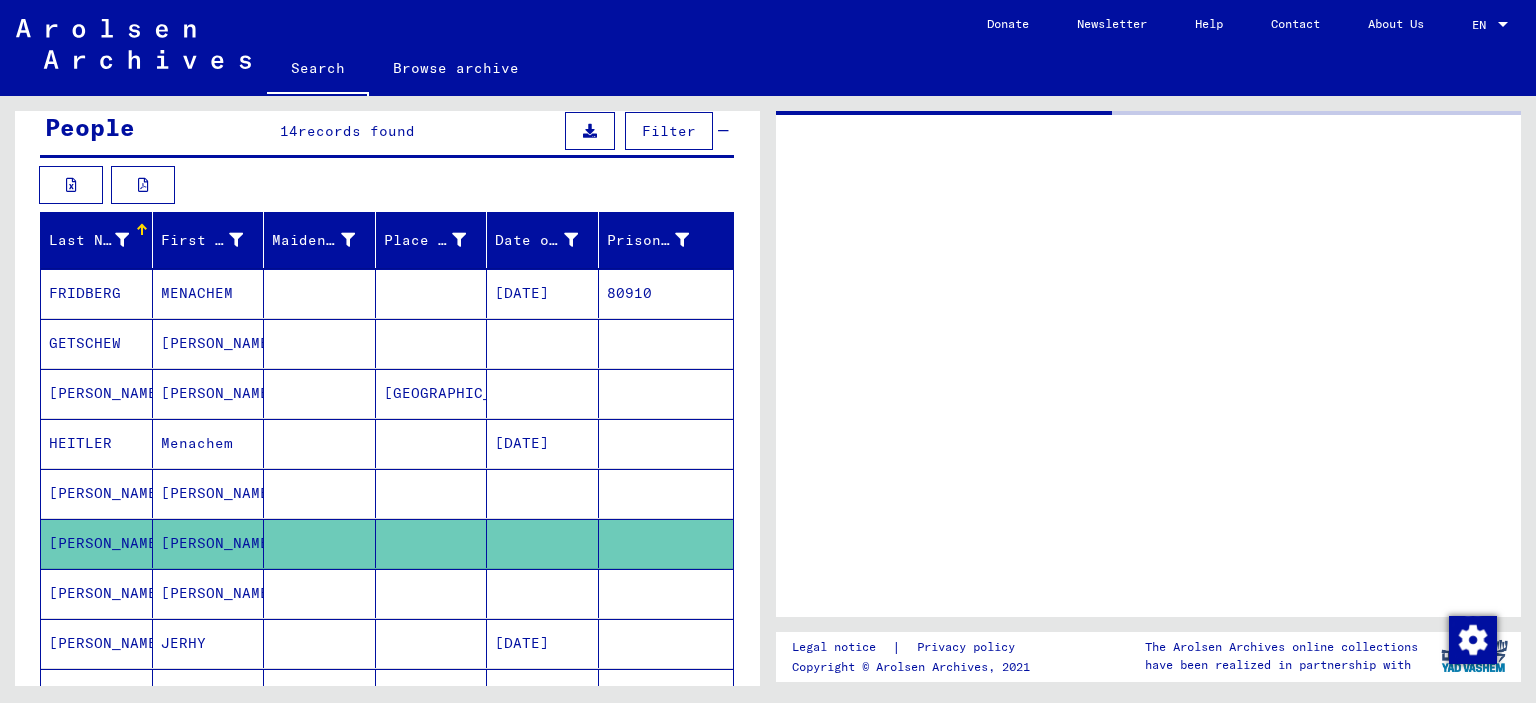 click on "[PERSON_NAME]" 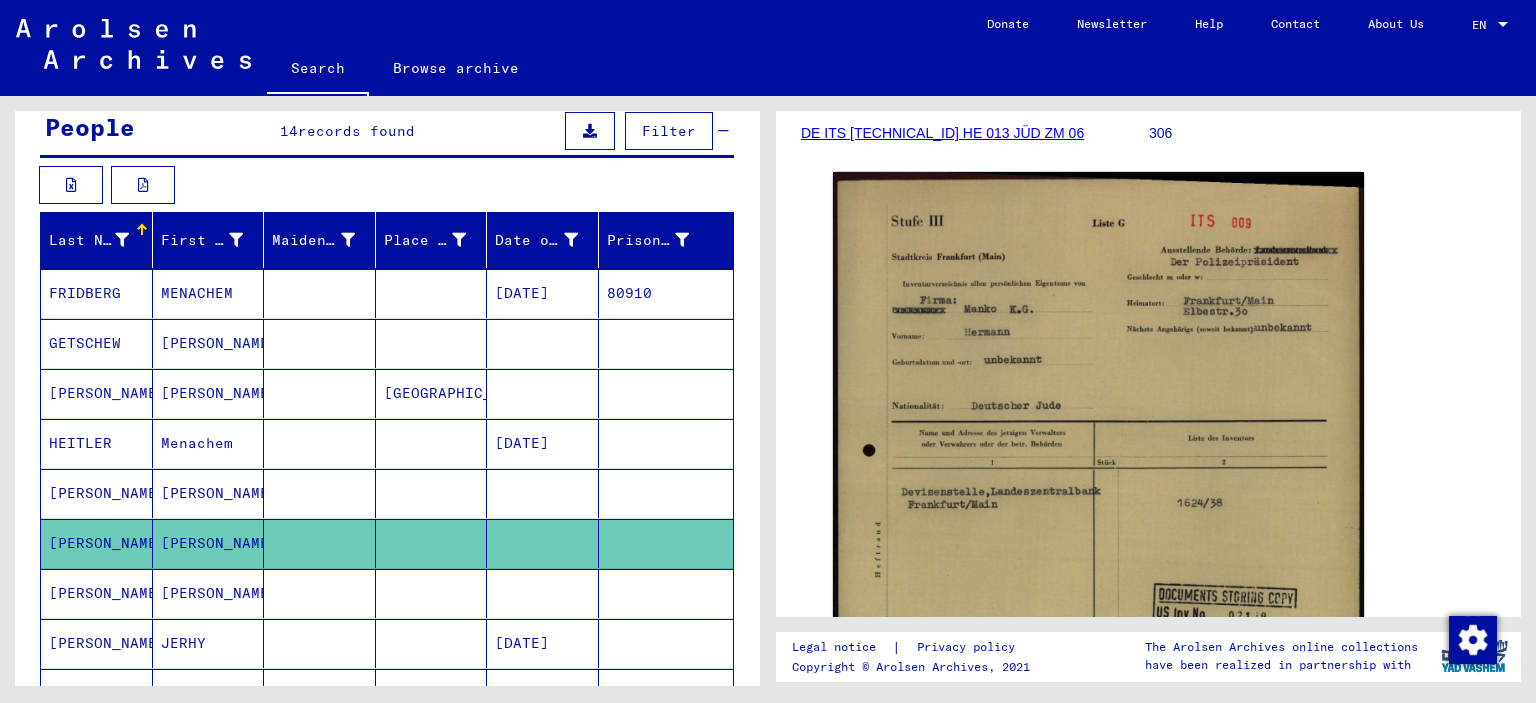 scroll, scrollTop: 328, scrollLeft: 0, axis: vertical 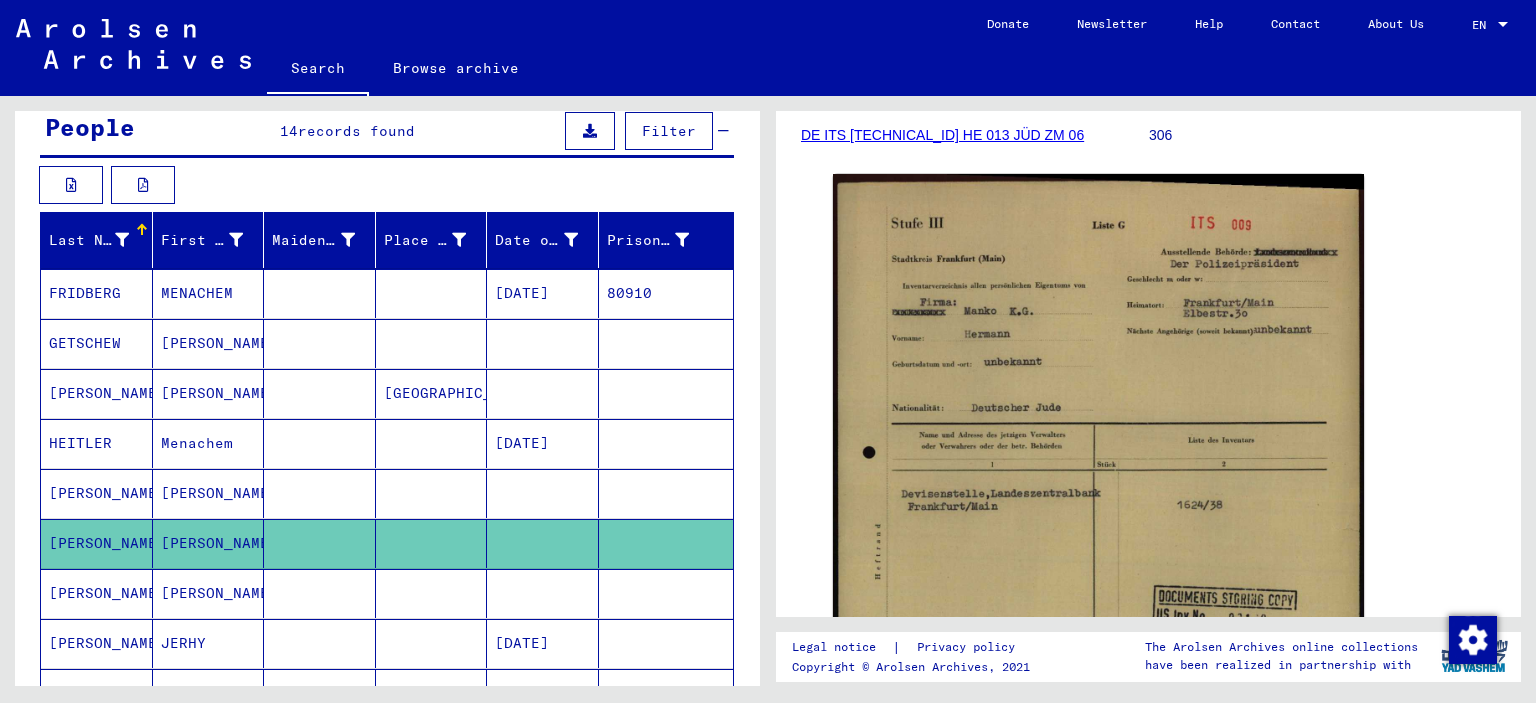 click 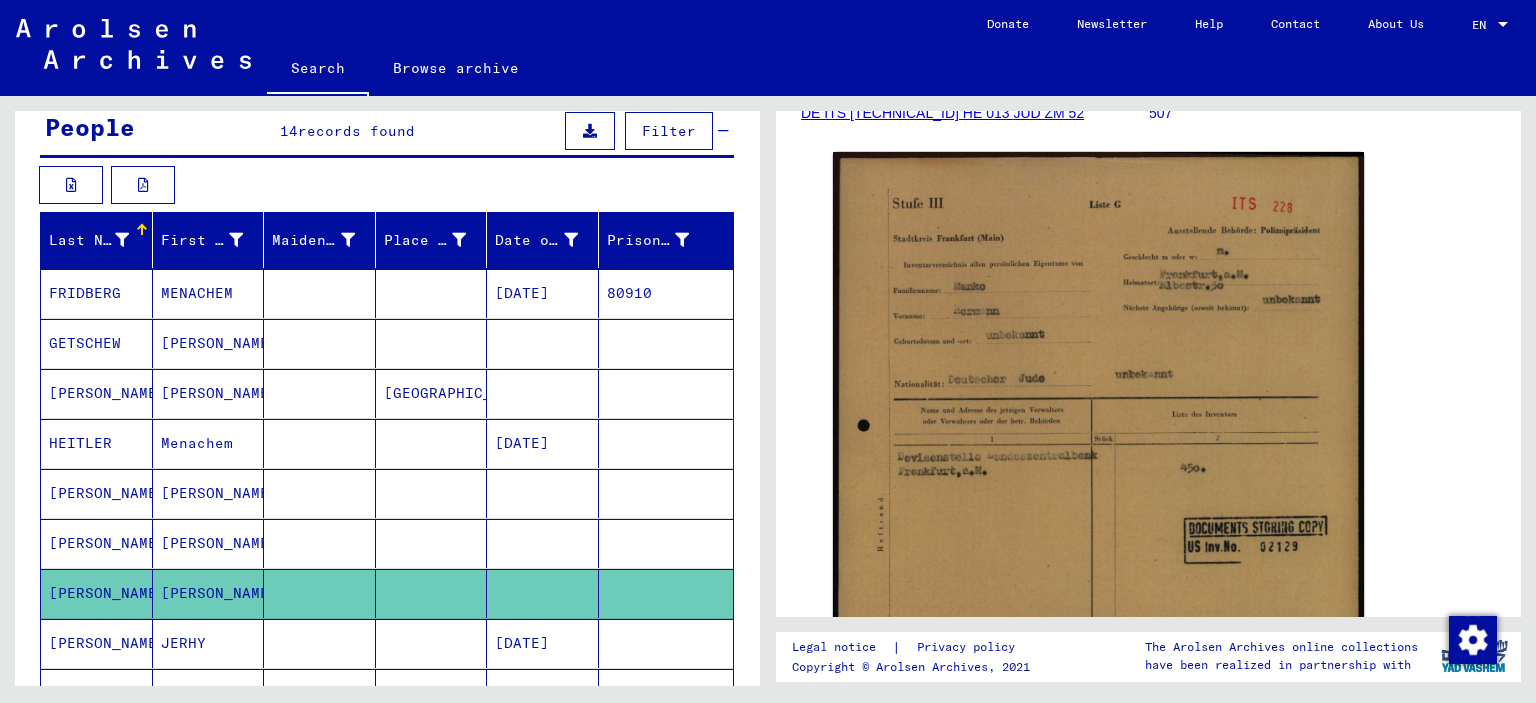 scroll, scrollTop: 353, scrollLeft: 0, axis: vertical 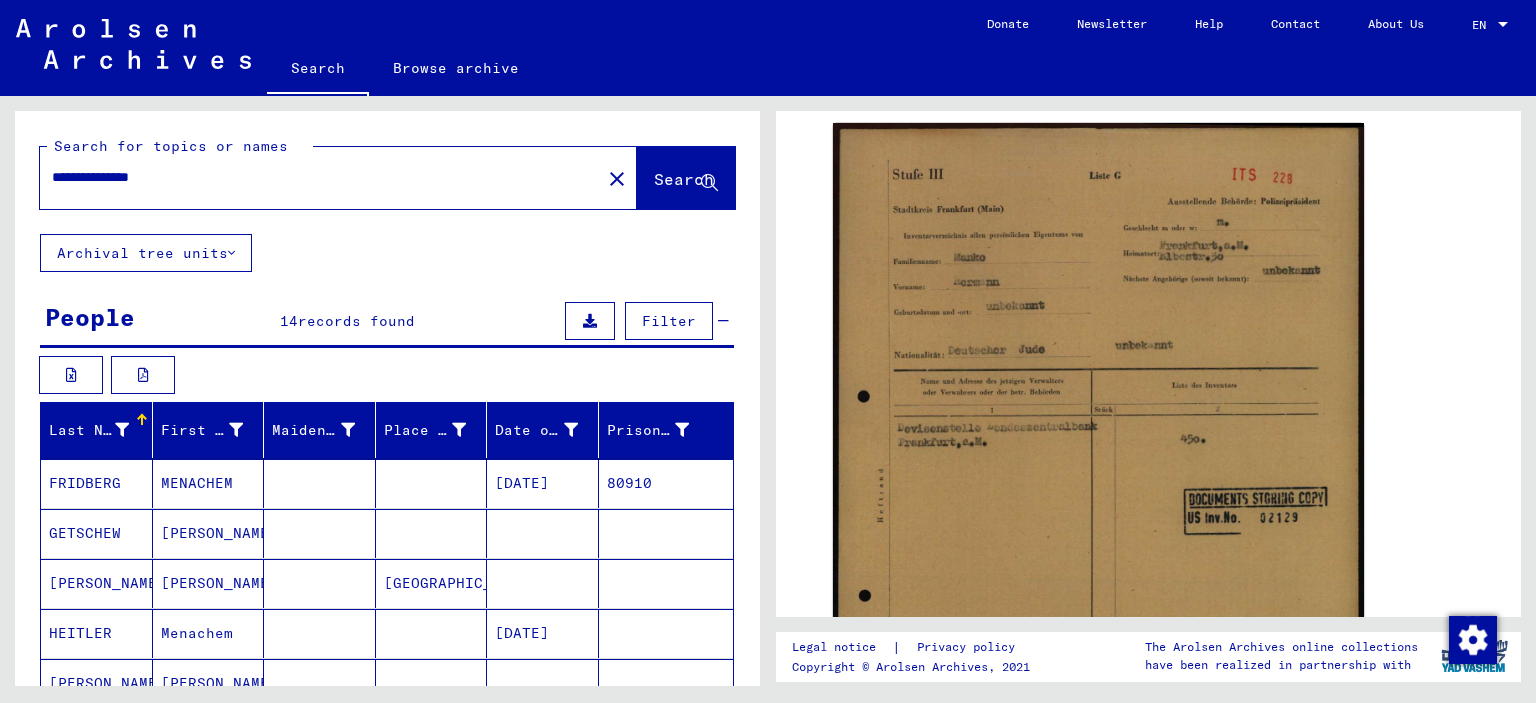 drag, startPoint x: 121, startPoint y: 182, endPoint x: 65, endPoint y: 186, distance: 56.142673 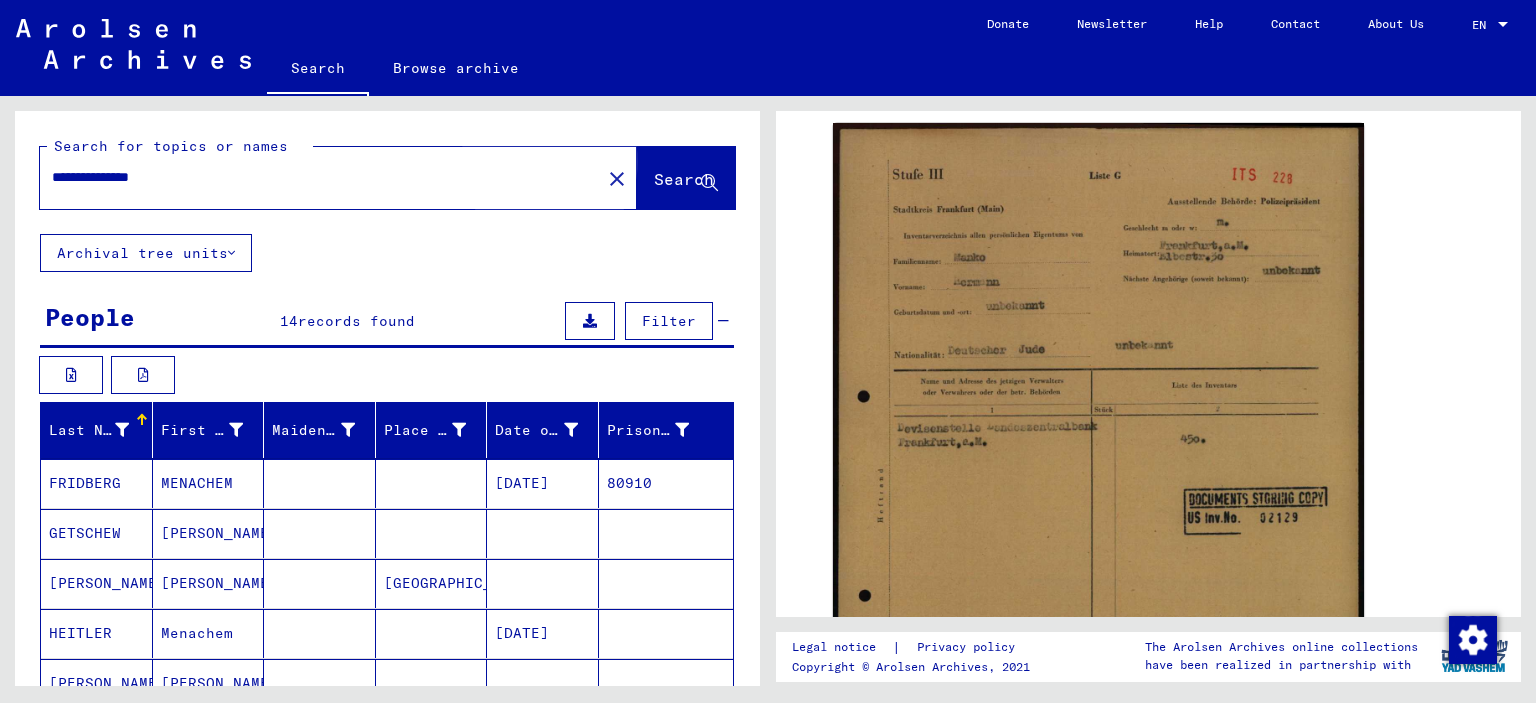 click on "Search" 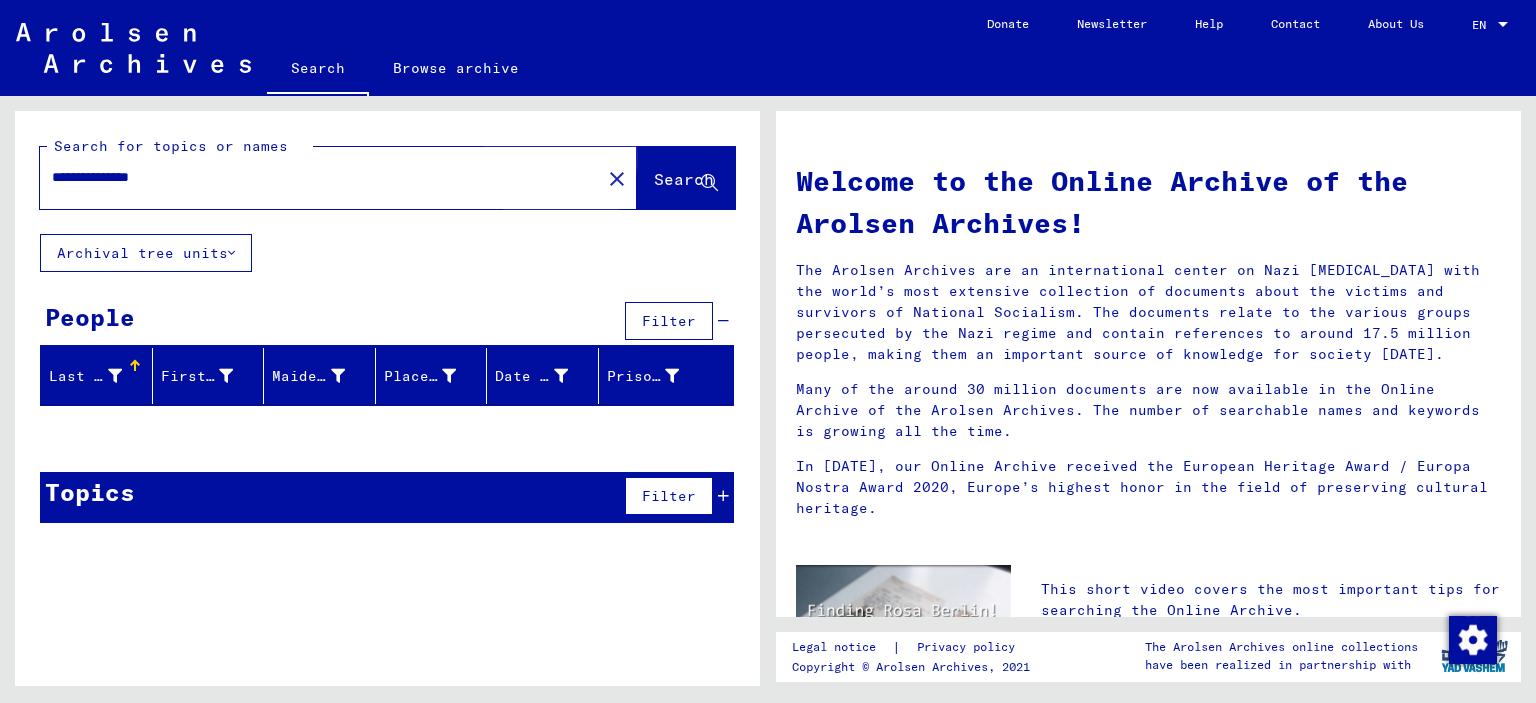 click on "Search" 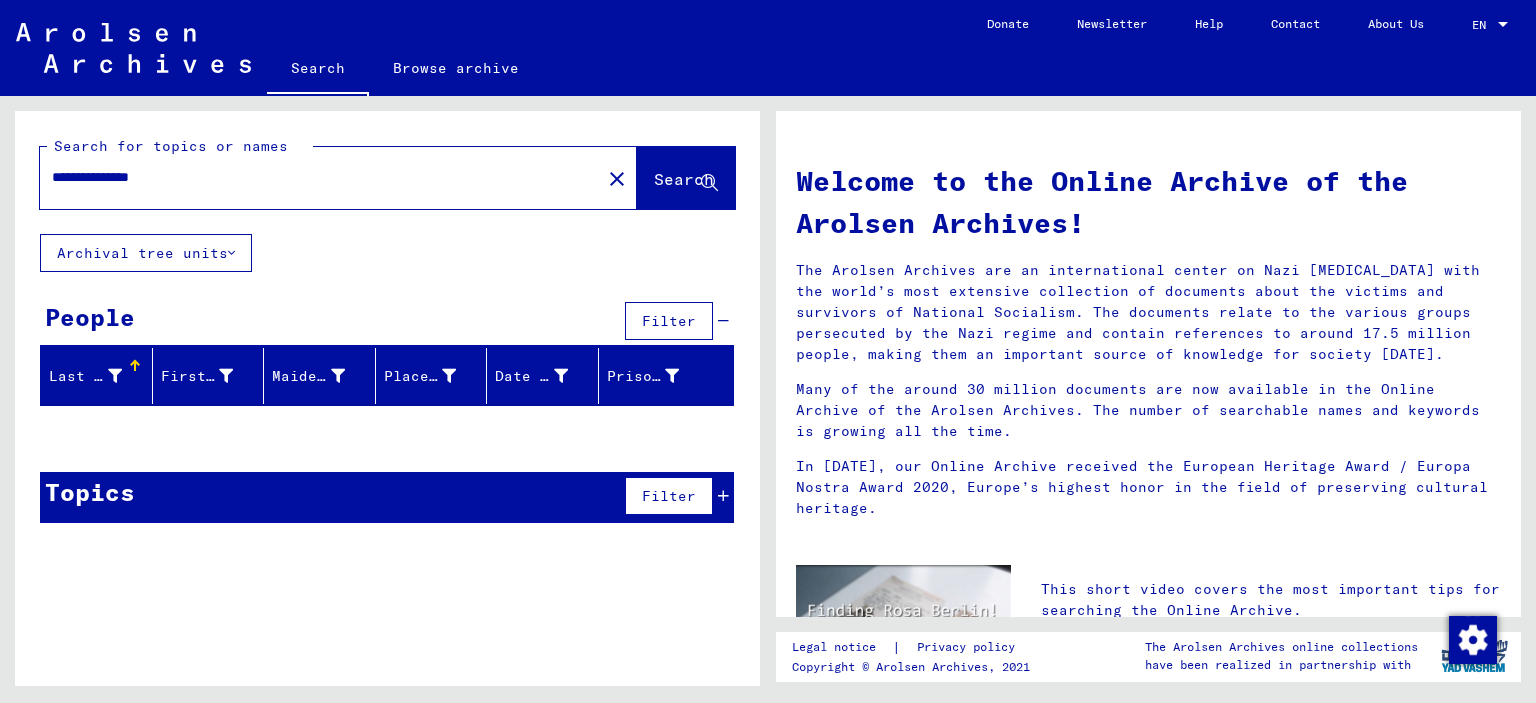 click on "**********" at bounding box center (314, 177) 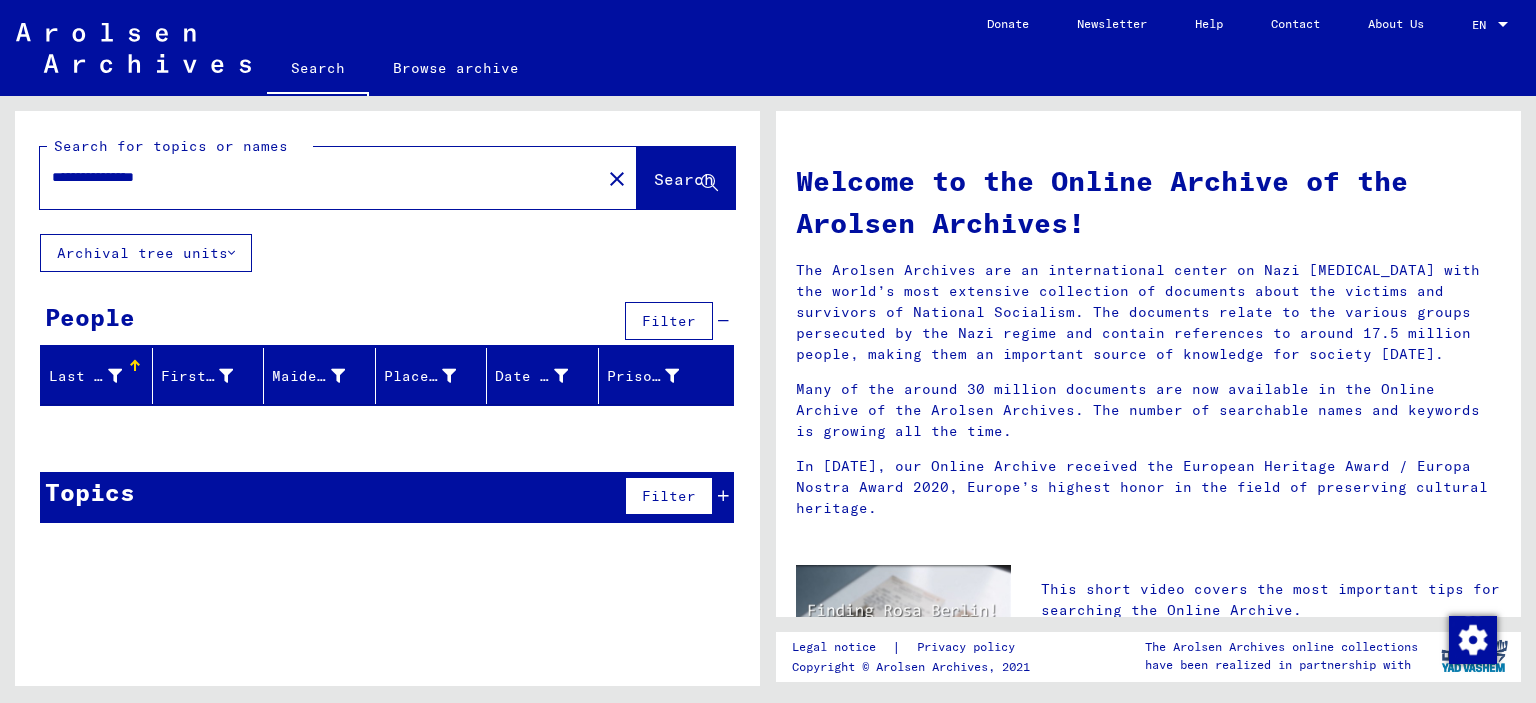 click on "Search" 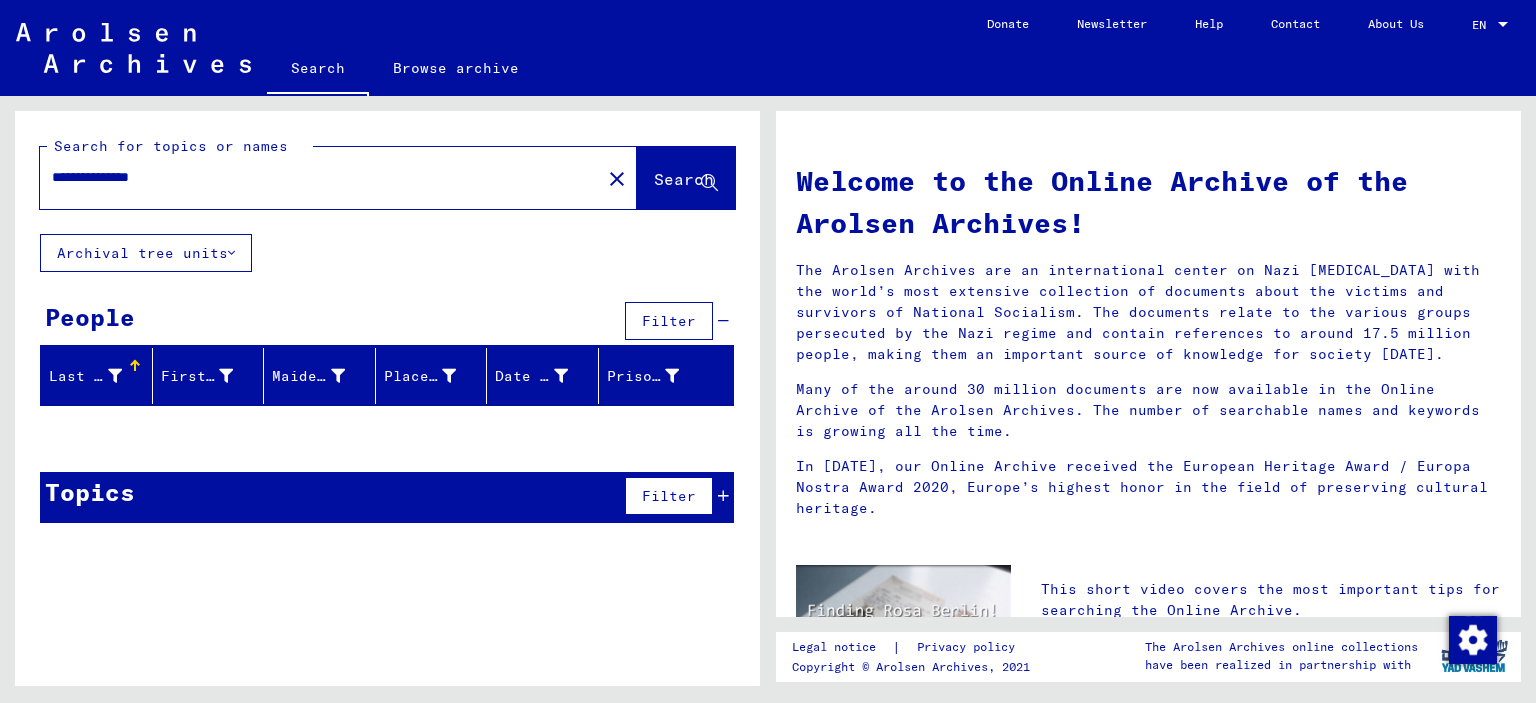 type on "**********" 